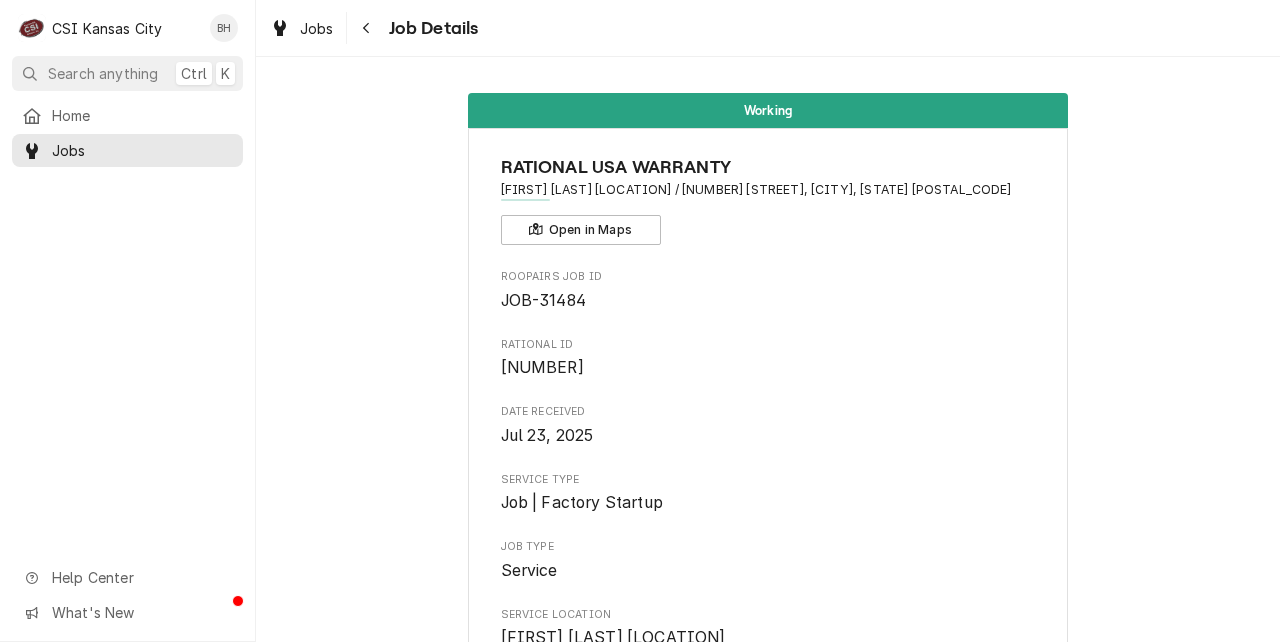 scroll, scrollTop: 0, scrollLeft: 0, axis: both 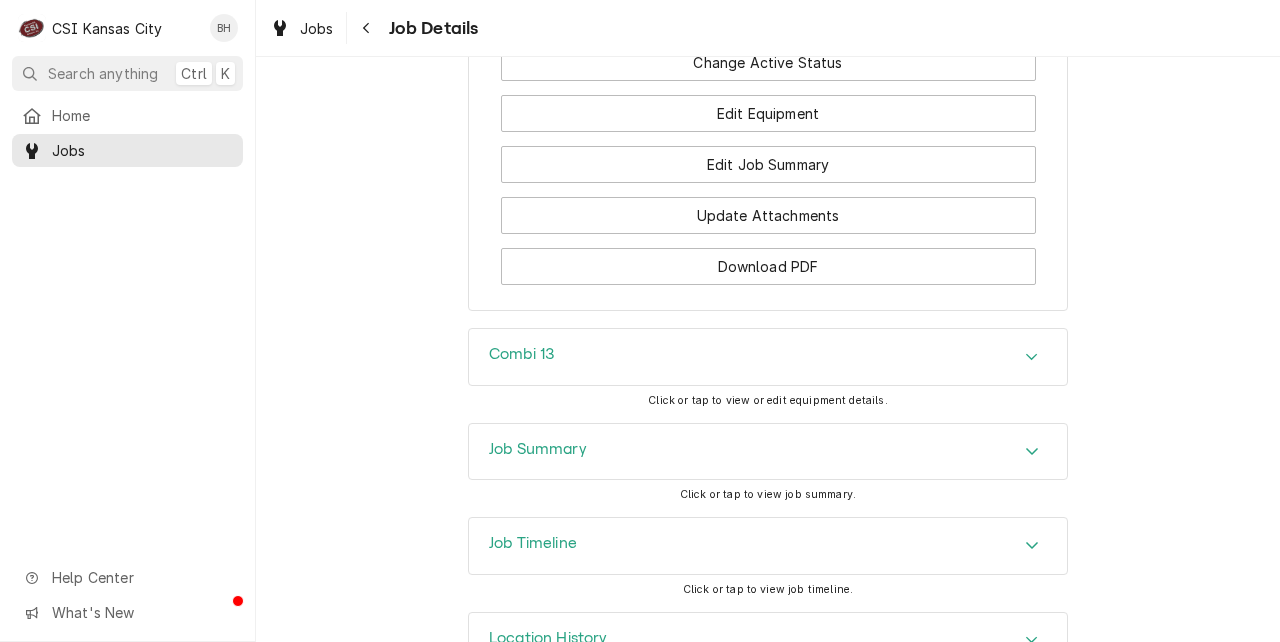 click on "Combi 13" at bounding box center (768, 357) 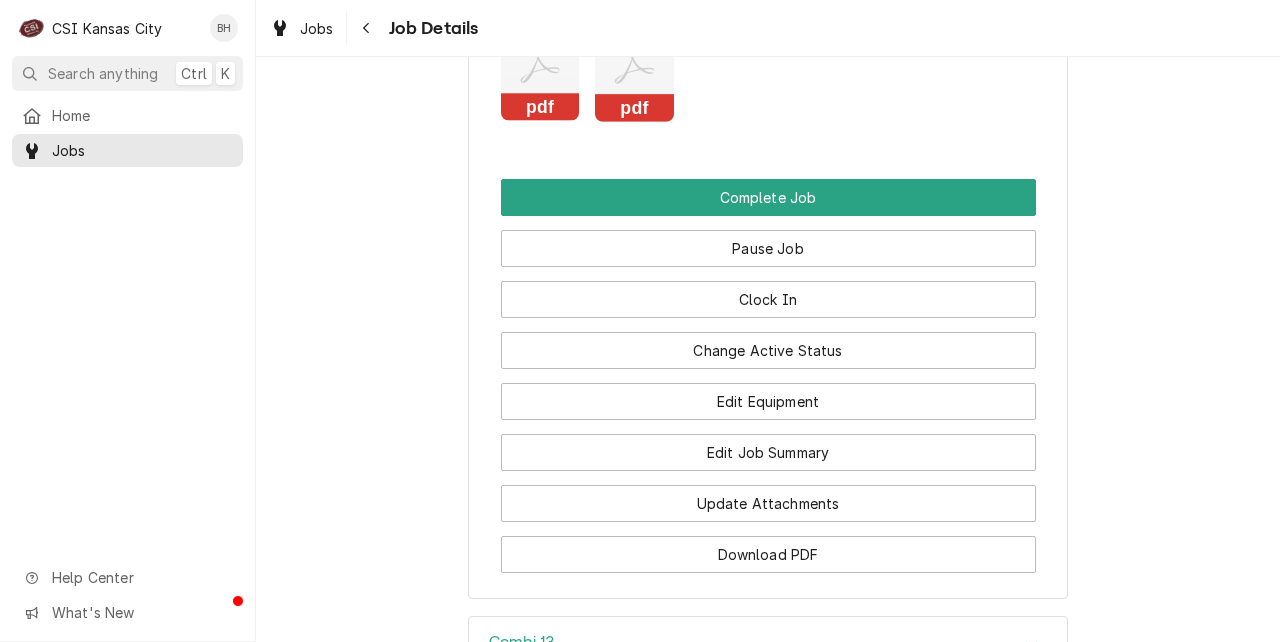scroll, scrollTop: 2596, scrollLeft: 0, axis: vertical 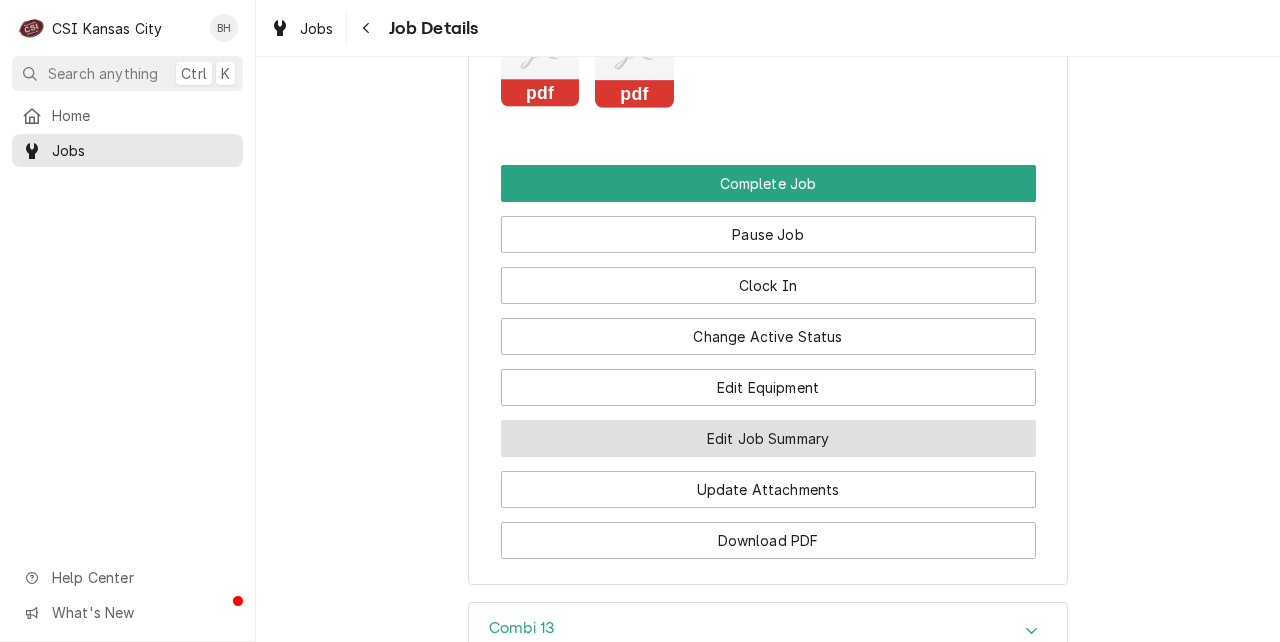 click on "Edit Job Summary" at bounding box center (768, 438) 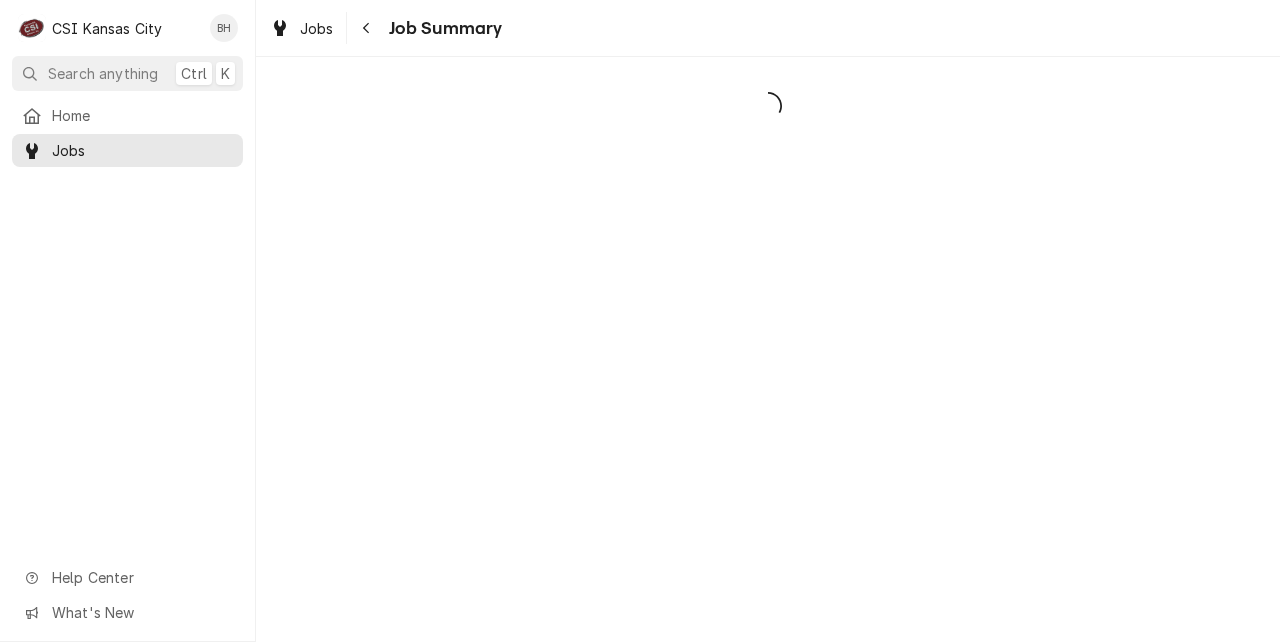 scroll, scrollTop: 0, scrollLeft: 0, axis: both 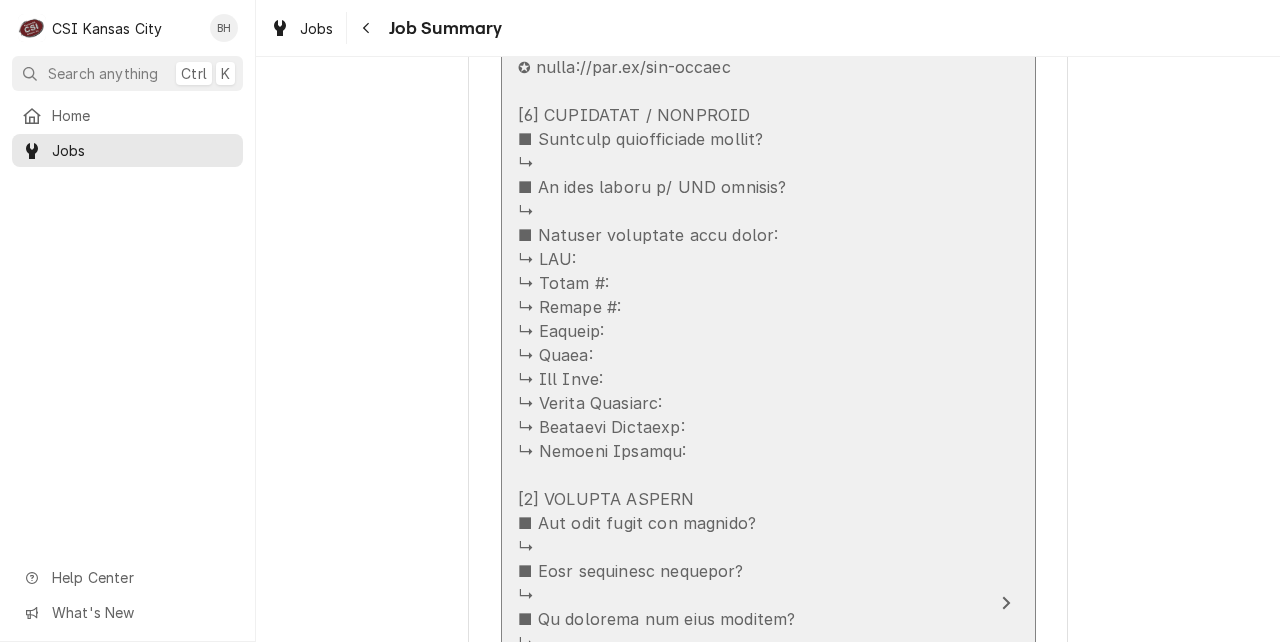 click on "Service  Summary" at bounding box center (747, 728) 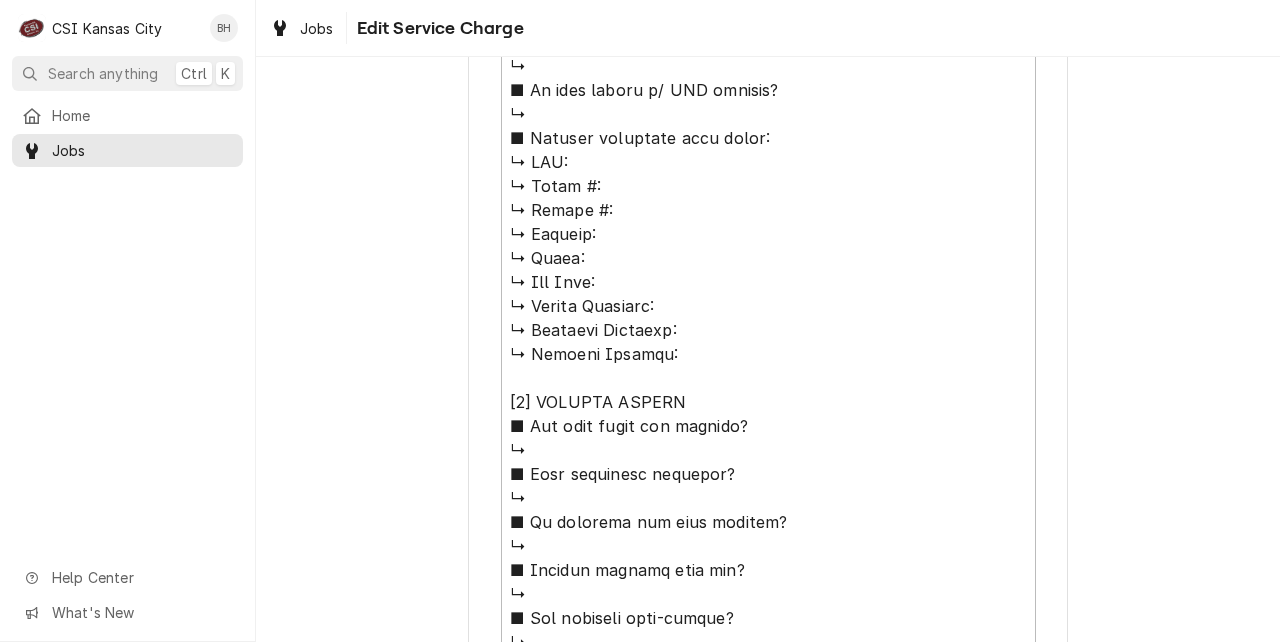 scroll, scrollTop: 437, scrollLeft: 0, axis: vertical 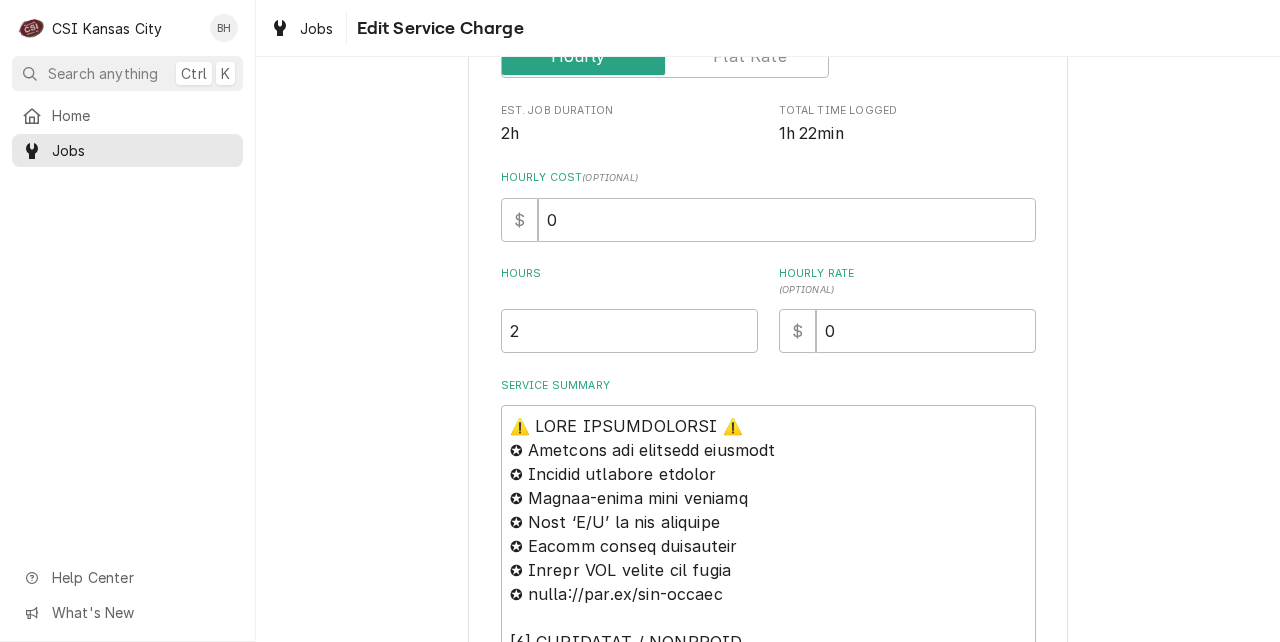 type on "x" 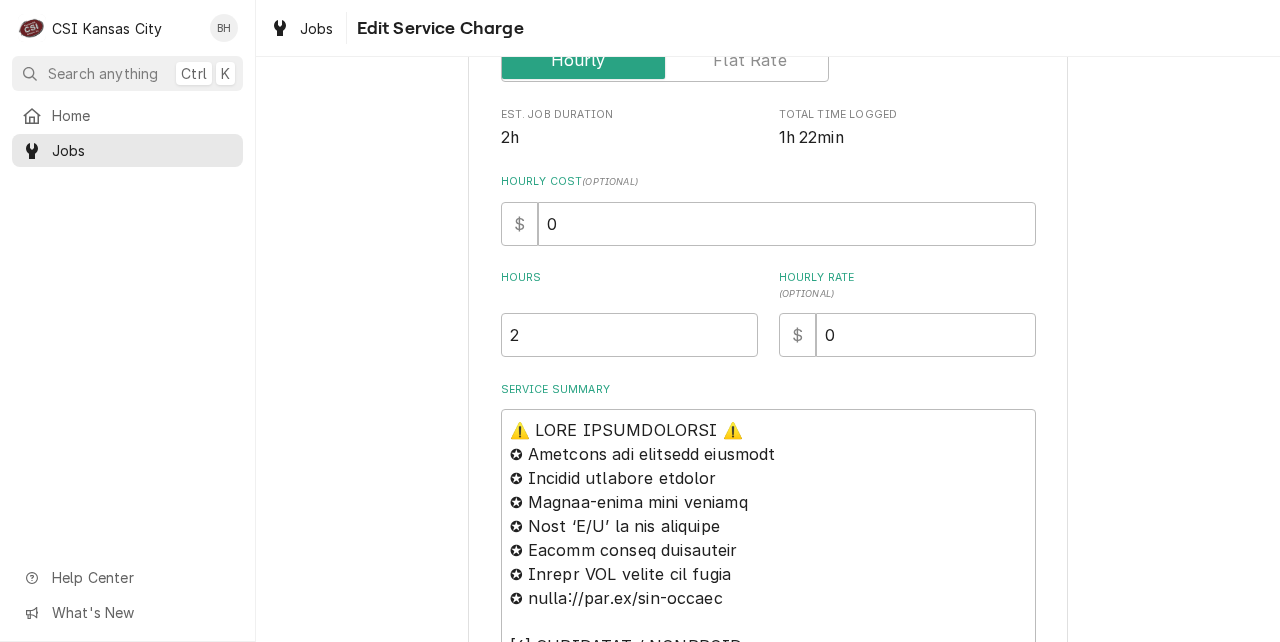 scroll, scrollTop: 0, scrollLeft: 0, axis: both 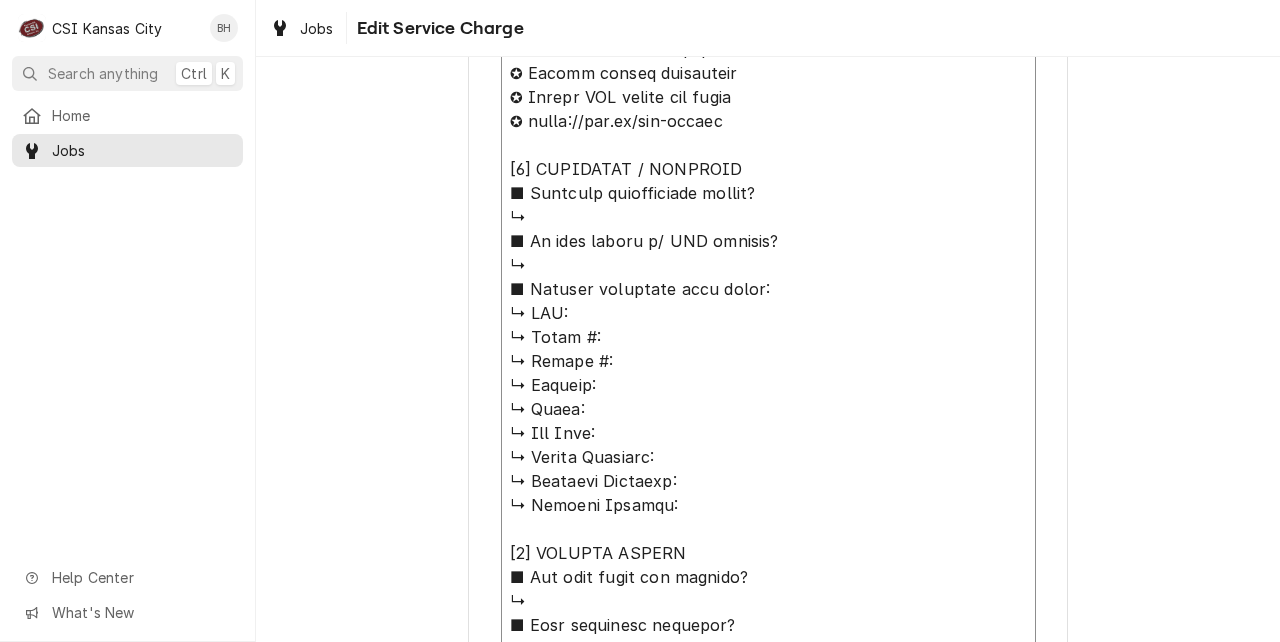drag, startPoint x: 511, startPoint y: 311, endPoint x: 782, endPoint y: 515, distance: 339.20053 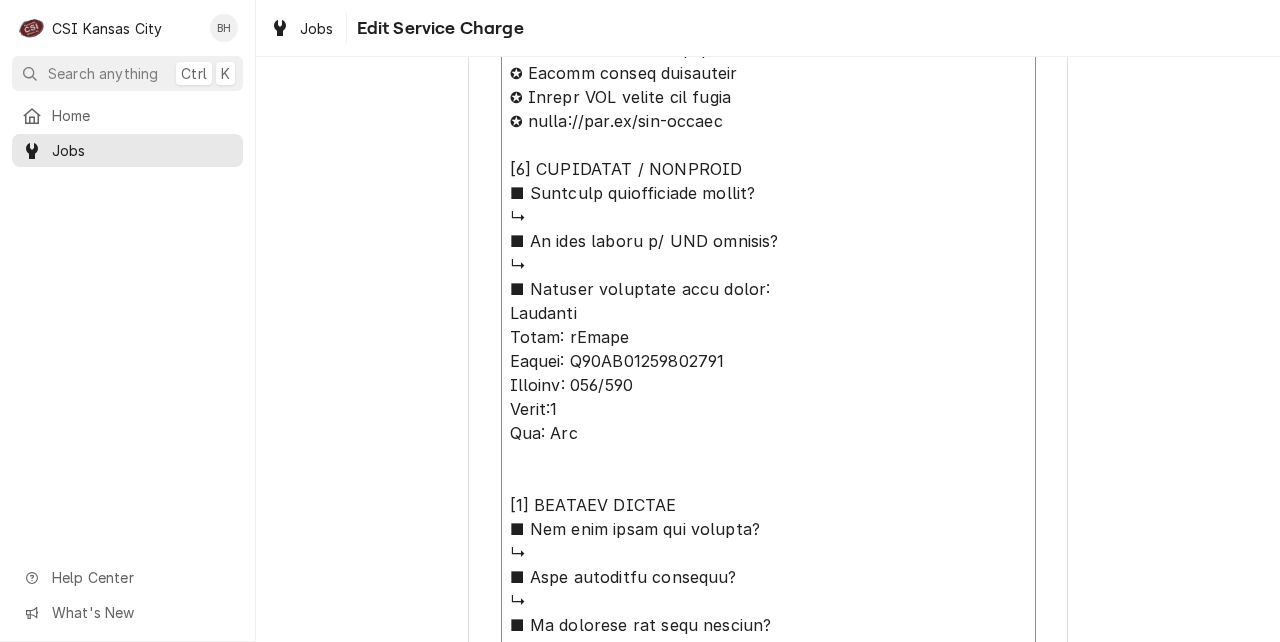 click on "Service Summary" at bounding box center [768, 769] 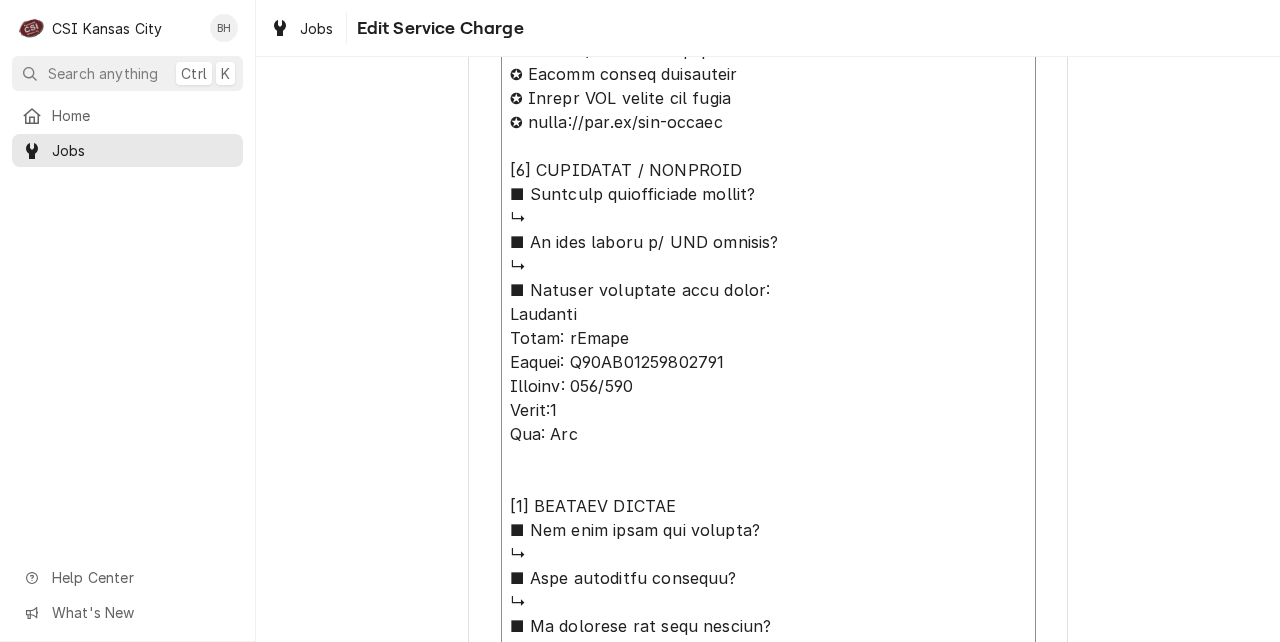 type on "x" 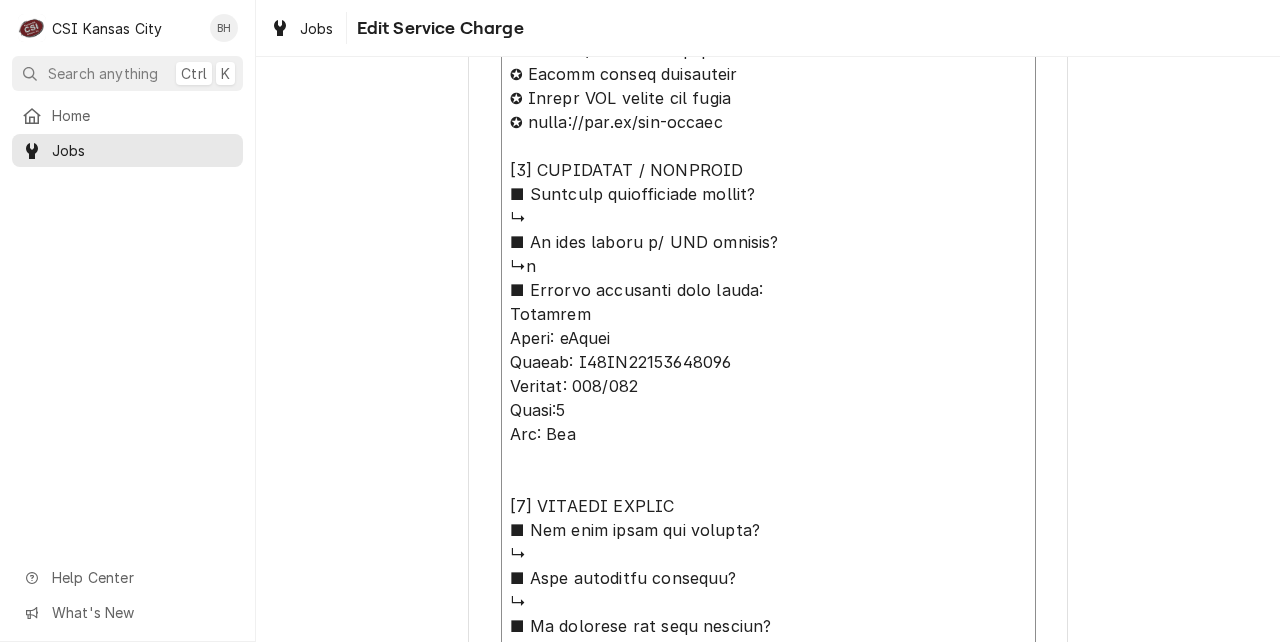 type on "x" 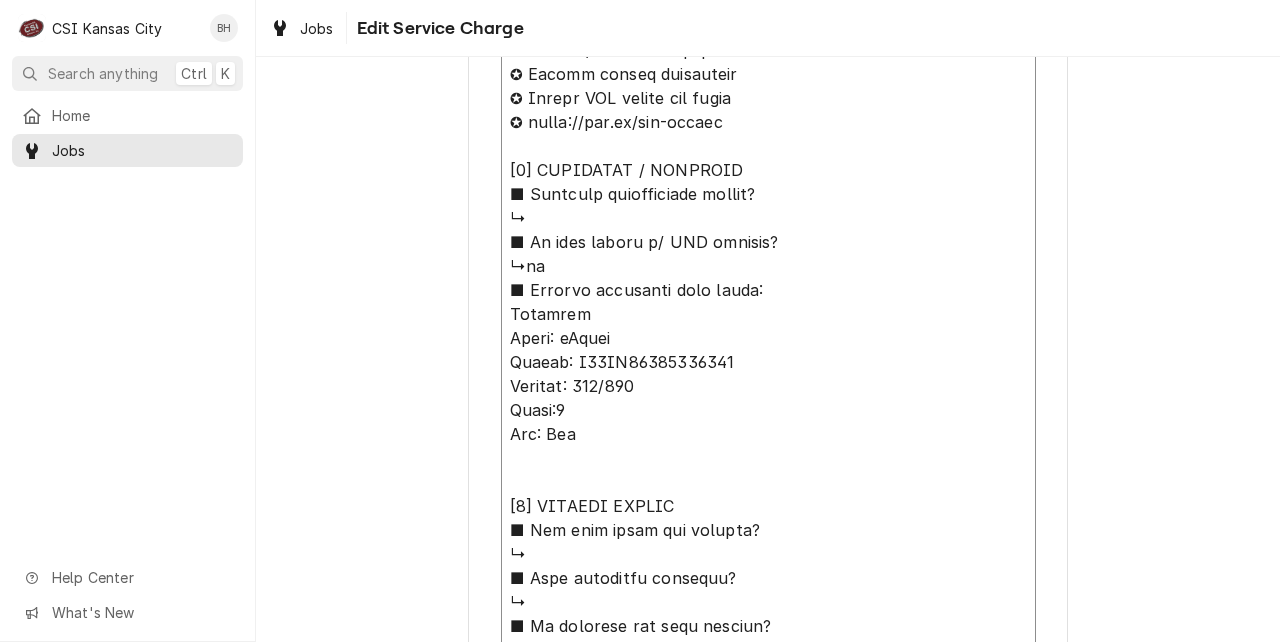 type on "x" 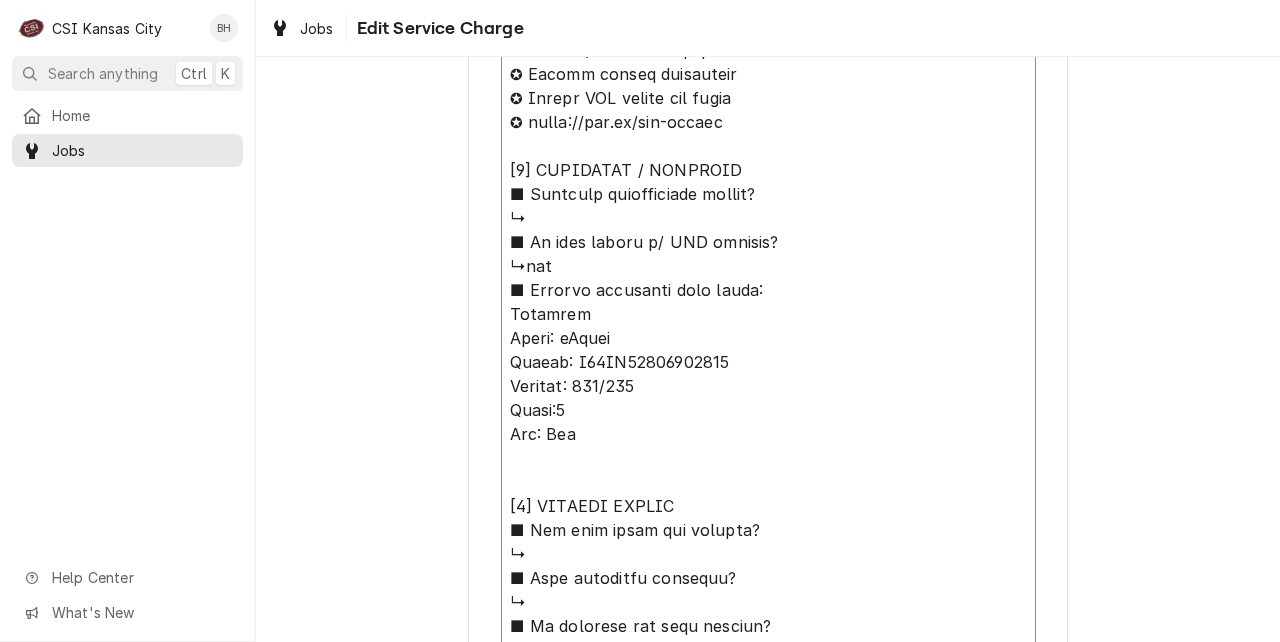 click on "Service Summary" at bounding box center (768, 770) 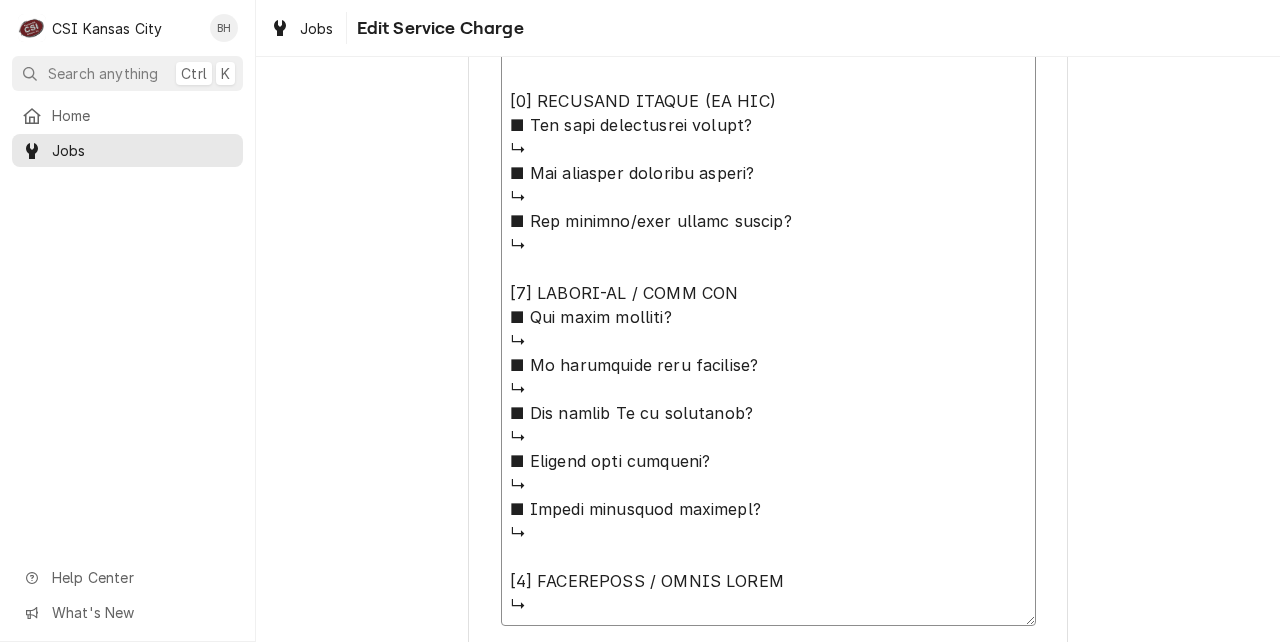 scroll, scrollTop: 2049, scrollLeft: 0, axis: vertical 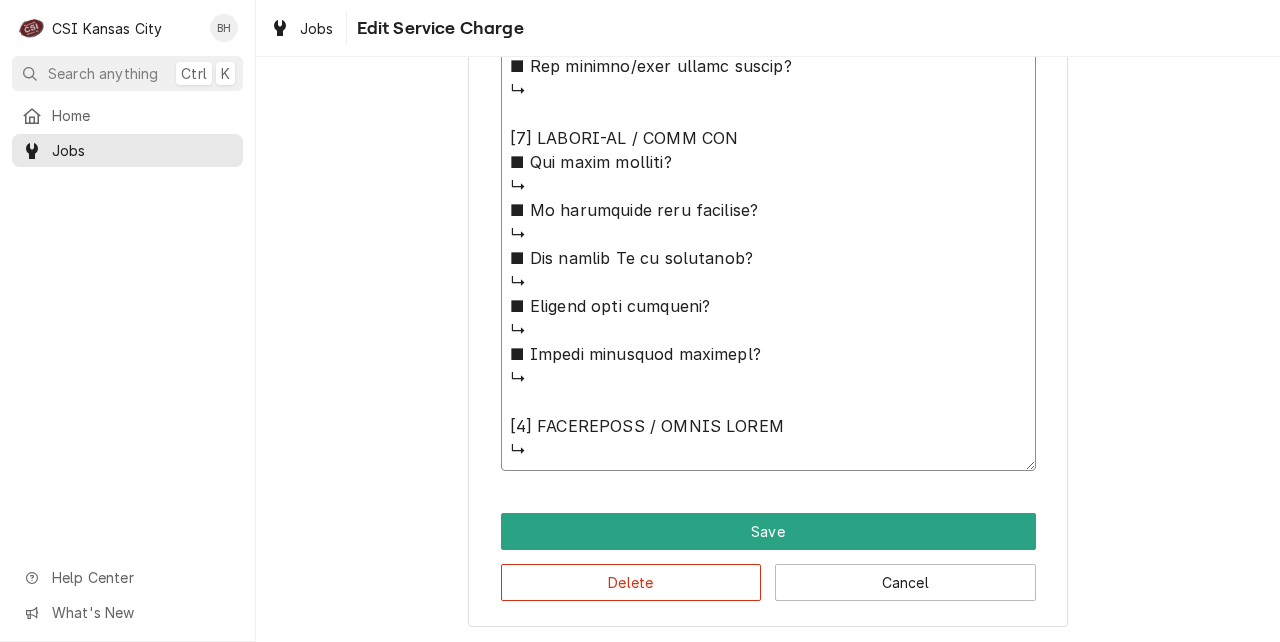 click on "Service Summary" at bounding box center (768, -366) 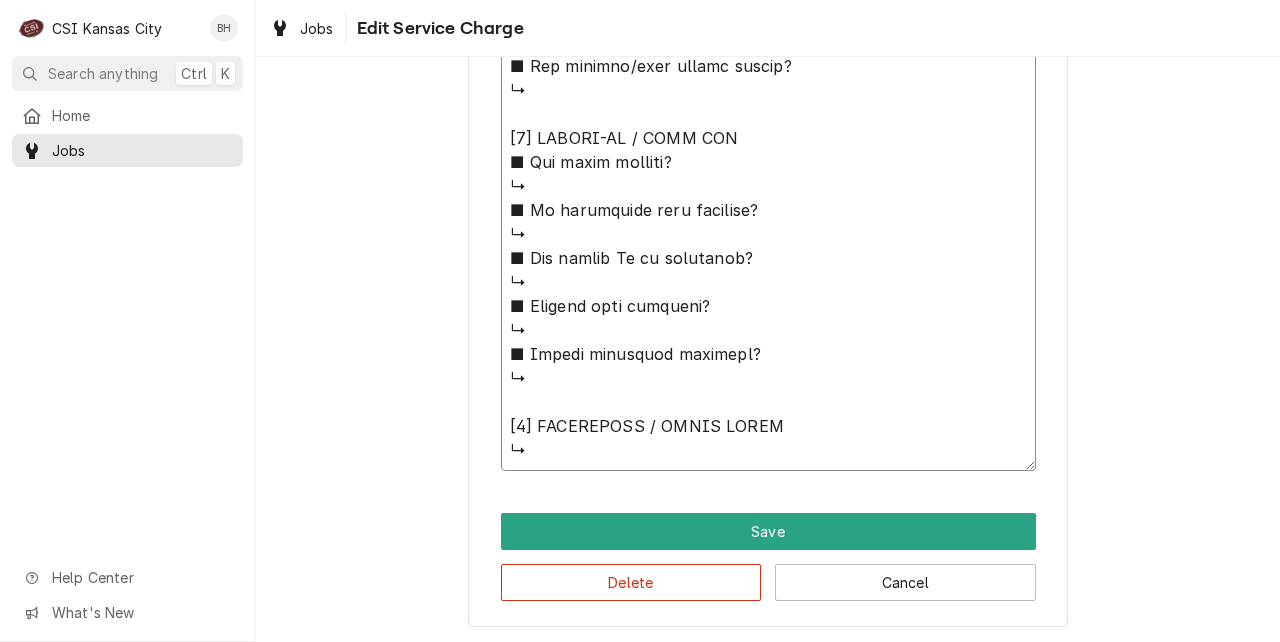 type on "x" 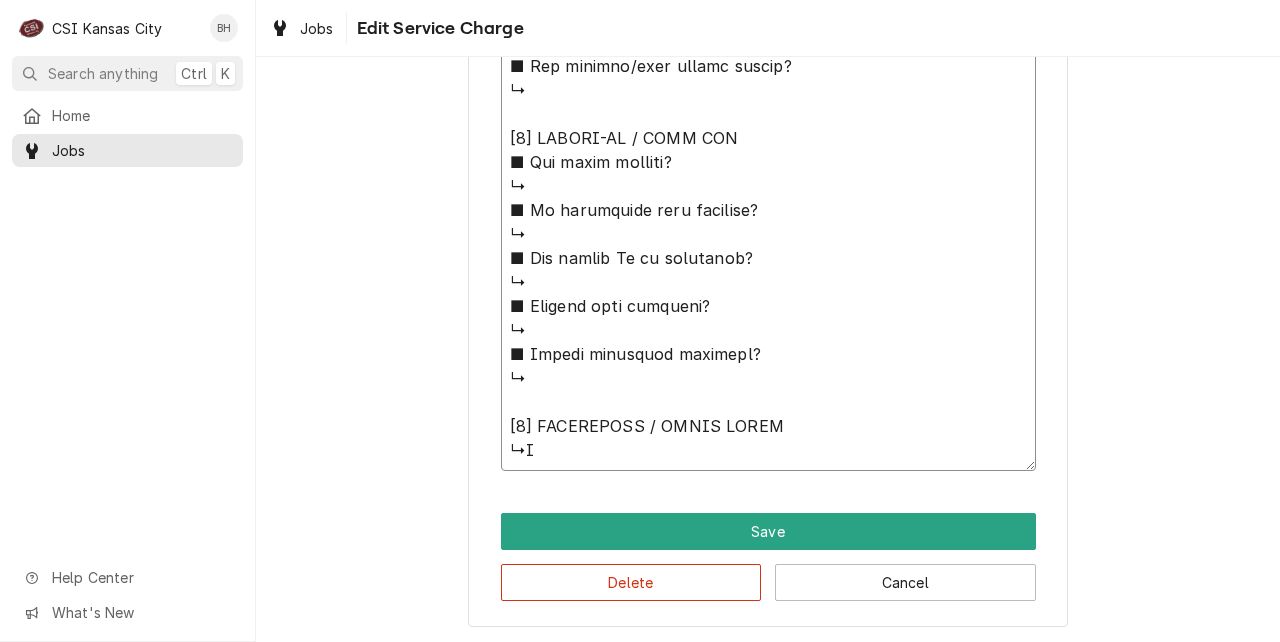 type on "x" 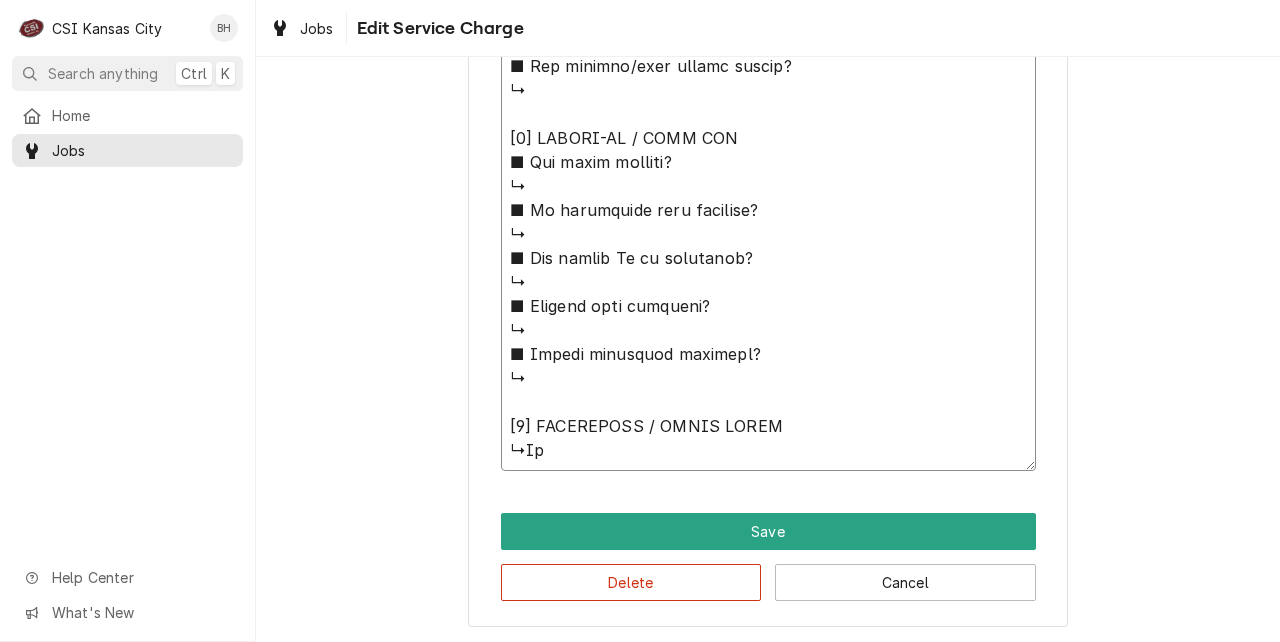 type on "x" 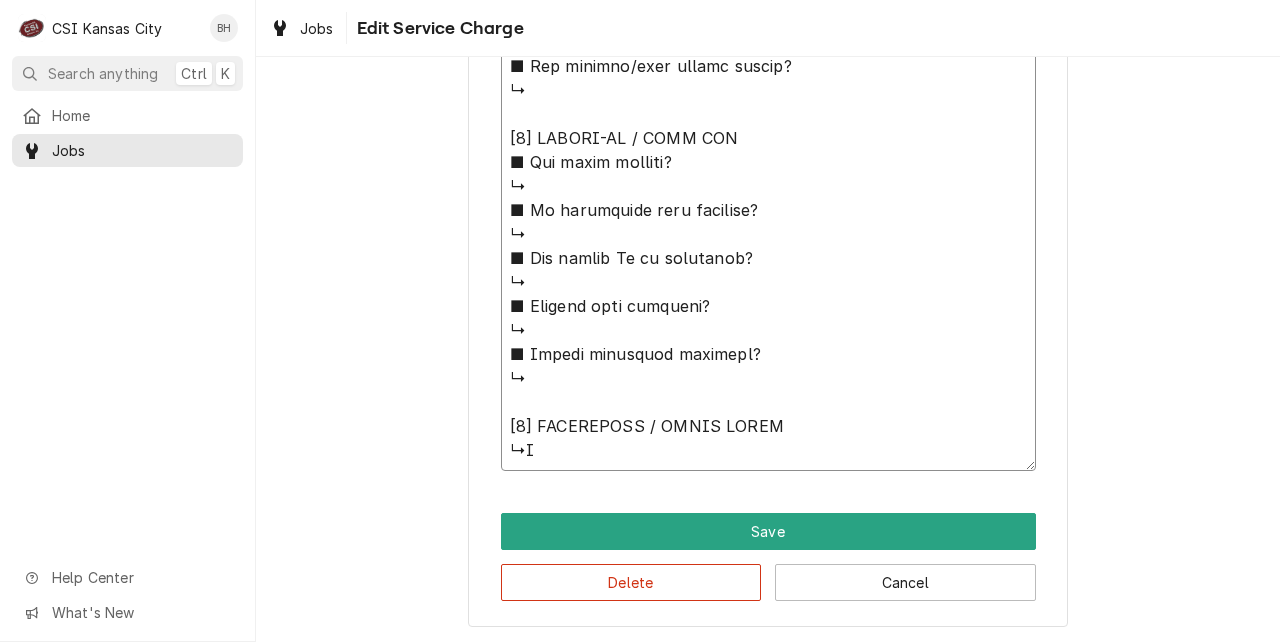 type on "x" 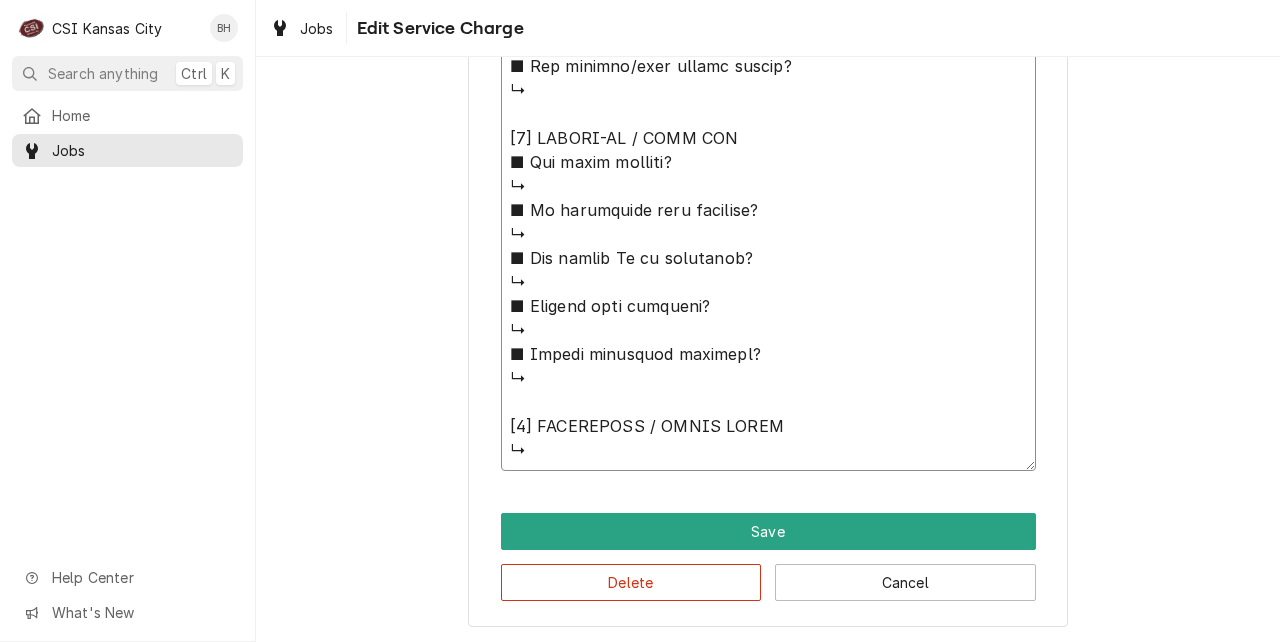 type on "x" 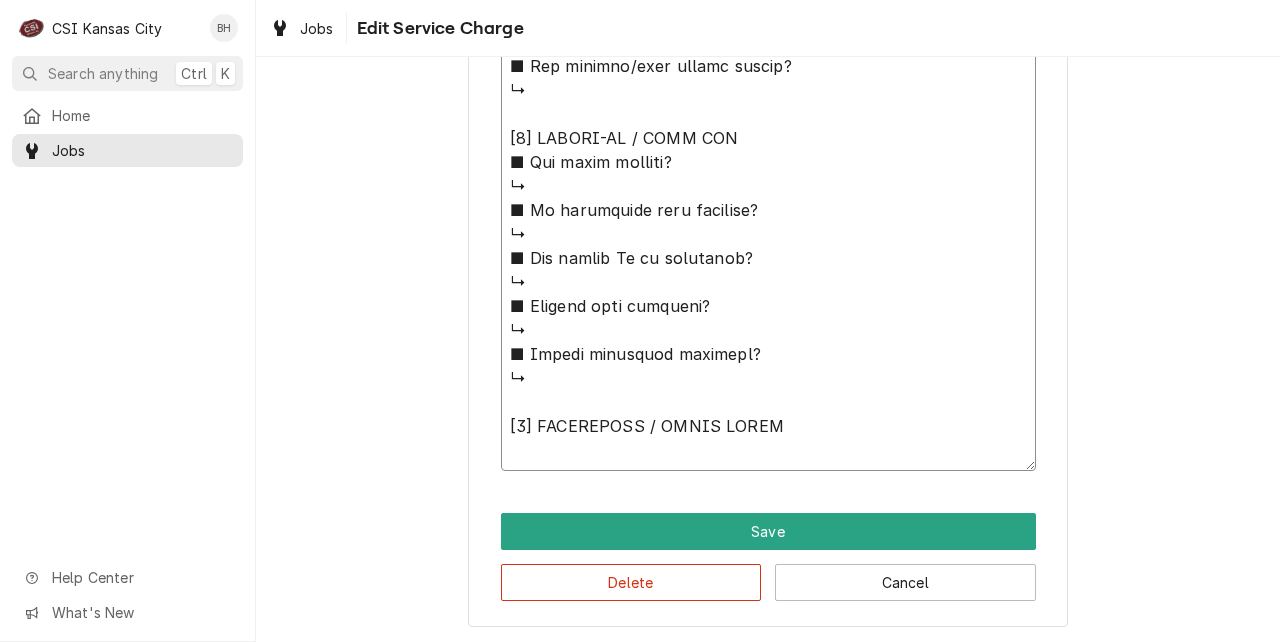 type on "x" 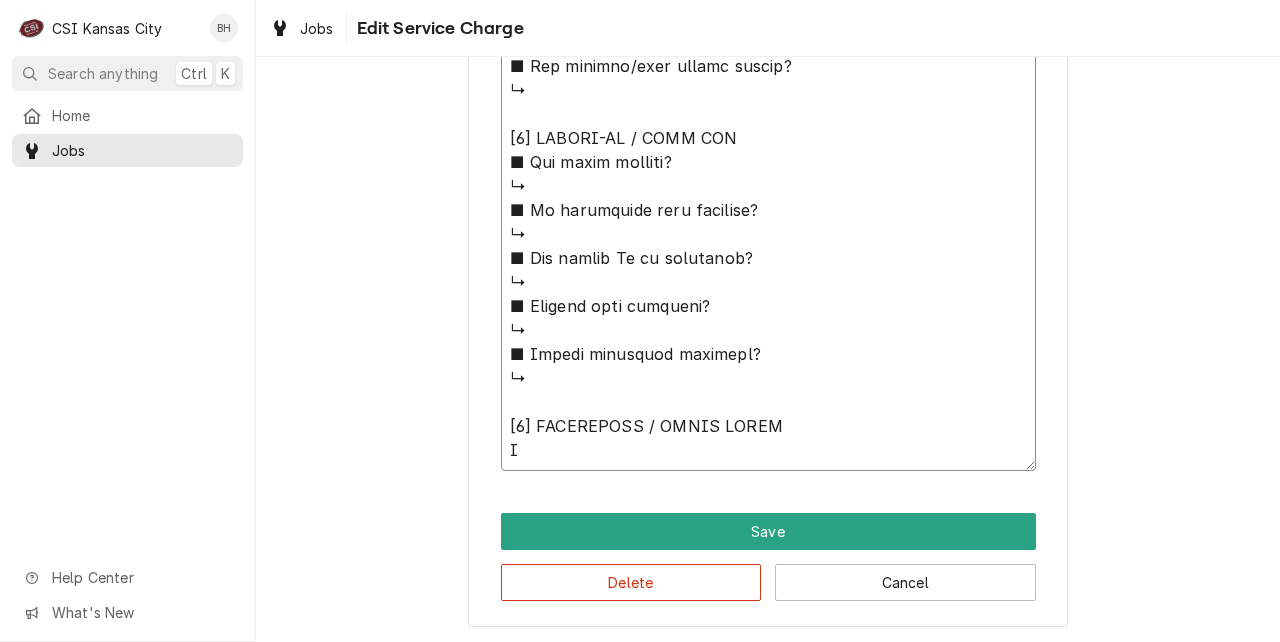 type on "x" 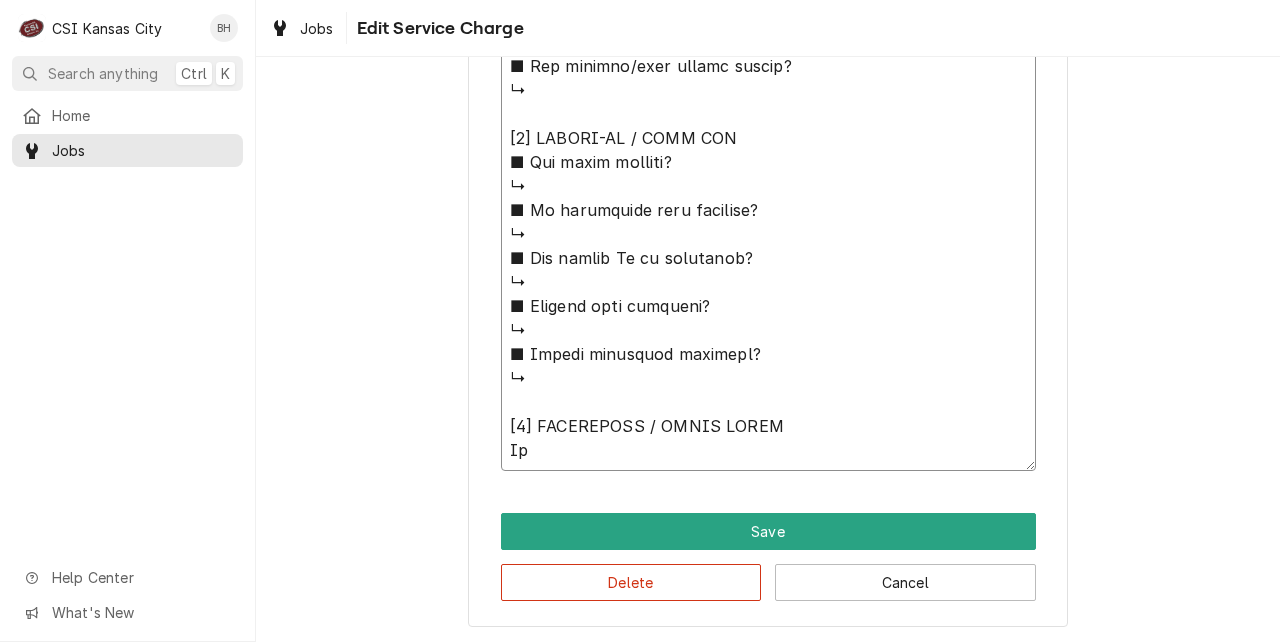 type on "x" 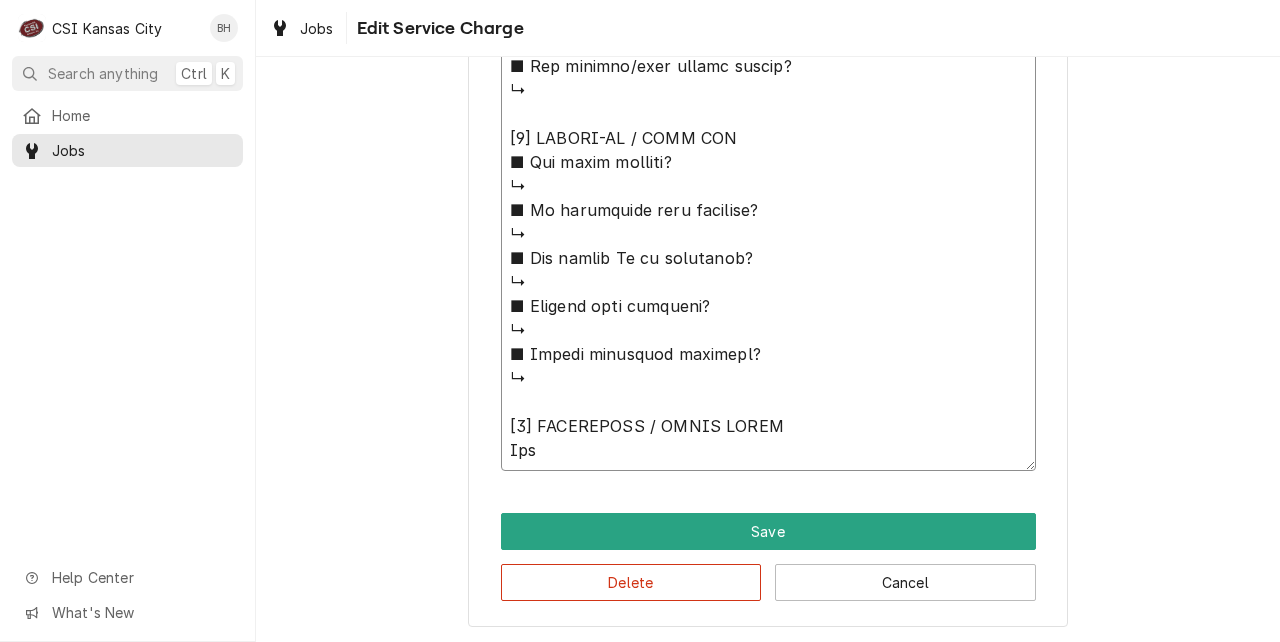 type on "⚠️ 𝗙𝗢𝗥𝗠 𝗜𝗡𝗦𝗧𝗥𝗨𝗖𝗧𝗜𝗢𝗡𝗦 ⚠️
✪ 𝗖𝗼𝗺𝗽𝗹𝗲𝘁𝗲 𝗮𝗹𝗹 𝗿𝗲𝗹𝗲𝘃𝗮𝗻𝘁 𝘀𝗲𝗰𝘁𝗶𝗼𝗻𝘀
✪ 𝗣𝗿𝗼𝘃𝗶𝗱𝗲 𝗱𝗲𝘁𝗮𝗶𝗹𝗲𝗱 𝗮𝗻𝘀𝘄𝗲𝗿𝘀
✪ 𝗗𝗼𝘂𝗯𝗹𝗲-𝗰𝗵𝗲𝗰𝗸 𝗱𝗮𝘁𝗮 𝗲𝗻𝘁𝗿𝗶𝗲𝘀
✪ 𝗠𝗮𝗿𝗸 ‘𝗡/𝗔’ 𝗶𝗳 𝗻𝗼𝘁 𝗿𝗲𝗹𝗲𝘃𝗮𝗻𝘁
✪ 𝗩𝗲𝗿𝗶𝗳𝘆 𝗯𝗲𝗳𝗼𝗿𝗲 𝘀𝘂𝗯𝗺𝗶𝘀𝘀𝗶𝗼𝗻
✪ 𝗔𝗰𝗰𝗲𝘀𝘀 𝗠𝗙𝗚 𝗯𝗹𝗮𝗻𝗸𝘀 𝘃𝗶𝗮 𝗯𝗲𝗹𝗼𝘄
✪ https://dub.sh/csi-blanks
[𝟭] 𝗘𝗤𝗨𝗜𝗣𝗠𝗘𝗡𝗧 / 𝗪𝗔𝗥𝗥𝗔𝗡𝗧𝗬
■ 𝗪𝗮𝗿𝗿𝗮𝗻𝘁𝘆 𝗿𝗲𝗴𝗶𝘀𝘁𝗿𝗮𝘁𝗶𝗼𝗻 𝘀𝘁𝗮𝘁𝘂𝘀?
↳
■ 𝗜𝘀 𝘂𝗻𝗶𝘁 𝘁𝗮𝗴𝗴𝗲𝗱 𝘄/ 𝗖𝗦𝗜 𝘀𝘁𝗶𝗰𝗸𝗲𝗿?
↳yes
■ 𝗣𝗿𝗼𝘃𝗶𝗱𝗲 𝗲𝗾𝘂𝗶𝗽𝗺𝗲𝗻𝘁 𝗱𝗮𝘁𝗮 𝗯𝗲𝗹𝗼𝘄:
Rational
Model: iCombi
Serial: E60SJ25023202941
Voltage: 208/240
Phase:1
Gas: Nat
[𝟮] 𝗚𝗘𝗡𝗘𝗥𝗔𝗟 𝗖𝗛𝗘𝗖𝗞𝗦
■ 𝗪𝗮𝘀 𝘀𝗶𝘁𝗲 𝗿𝗲𝗮𝗱𝘆 𝗳𝗼𝗿 𝘀𝘁𝗮𝗿𝘁𝘂𝗽?
↳
■ 𝗩𝗲𝗻𝘁 𝗶𝗻𝘀𝘁𝗮𝗹𝗹𝗲𝗱 𝗽𝗿𝗼𝗽𝗲𝗿𝗹y?
↳
■ 𝗜𝘀 𝘀𝘂𝗽𝗽𝗹𝗶𝗲𝗱 𝗴𝗮𝘀 𝘁𝘆𝗽𝗲 𝗰𝗼𝗿𝗿𝗲𝗰𝘁?
↳
■ 𝗩𝗼𝗹𝘁𝗮𝗴𝗲 𝗺𝗮𝘁𝗰𝗵𝗲𝘀 𝗱𝗮𝘁𝗮 𝘁𝗮𝗴?
↳
■ 𝗚𝗮𝘀 𝗳𝗶𝘁𝘁𝗶𝗻𝗴𝘀 𝗹𝗲𝗮𝗸-𝘁𝗲𝘀𝘁𝗲𝗱?
↳
■ 𝗨𝗻𝗶𝘁 𝗹𝗲𝘃𝗲𝗹𝗲𝗱 𝗮𝗻𝗱 𝗮𝗱𝗷𝘂𝘀𝘁𝗲𝗱?
↳
■ 𝗙𝘂𝗹𝗹𝘆 𝗮𝘀𝘀𝗲𝗺𝗯𝗹𝗲𝗱 𝗮𝗻𝗱 𝘀𝗲𝗰𝘂𝗿𝗲?
↳
■ 𝗨𝘁𝗶𝗹𝗶𝘁𝗶𝗲𝘀 𝘀𝗮𝗳𝗲 𝗮𝗻𝗱 𝗰𝗼𝗻𝗻𝗲𝗰𝘁𝗲𝗱?
↳
■ 𝗧𝗲𝗺𝗽 𝗰𝗵𝗲𝗰𝗸𝗲𝗱/𝗰𝗮𝗹𝗶𝗯𝗿𝗮𝘁𝗲𝗱?
↳
■ 𝗦𝘁𝗮𝗿𝘁𝘂𝗽 𝗰𝘆𝗰𝗹𝗲 𝗰𝗼𝗺𝗽𝗹𝗲𝘁𝗲?
↳
■ 𝗧𝗲𝘀𝘁 𝗰𝗼𝗼𝗸 𝘁𝗶𝗺𝗲𝗿 𝗼𝗽𝗲𝗿𝗮𝘁𝗶𝗼𝗻?
↳
[𝟯] 𝗥𝗘𝗣𝗢𝗥𝗧𝗘𝗗 𝗜𝗦𝗦𝗨𝗘𝗦 (𝗜𝗙 𝗔𝗡𝗬)
■ 𝗔𝗻𝘆 𝘂𝗻𝗶𝘁 𝗽𝗲𝗿𝗳𝗼𝗿𝗺𝗮𝗻𝗰𝗲 𝗶𝘀𝘀𝘂𝗲𝘀?
↳
■ 𝗔𝗻𝘆 𝗰𝘂𝘀𝘁𝗼𝗺𝗲𝗿 𝗿𝗲𝗽𝗼𝗿𝘁𝗲𝗱 𝗶𝘀𝘀𝘂𝗲s?
↳
■ 𝗔𝗻𝘆 𝘂𝘁𝗶𝗹𝗶𝘁𝘆/𝘃𝗲𝗻𝘁 𝘀𝗮𝗳𝗲𝘁𝘆 𝗶𝘀𝘀𝘂𝗲𝘀?
↳
[𝟰] 𝗙𝗢𝗟𝗟𝗢𝗪-𝗨𝗣 / 𝗦𝗜𝗚𝗡 𝗢𝗙𝗙
■ 𝗔𝗻𝘆 𝗽𝗮𝗿𝘁𝘀 𝗺𝗶𝘀𝘀𝗶𝗻𝗴?
↳
■ 𝗜𝘀 𝗮𝗱𝗱𝗶𝘁𝗶𝗼𝗻𝗮𝗹 𝘄𝗼𝗿𝗸 𝗿𝗲𝗾𝘂𝗶𝗿𝗲𝗱?
↳
■ 𝗔𝗻𝘆..." 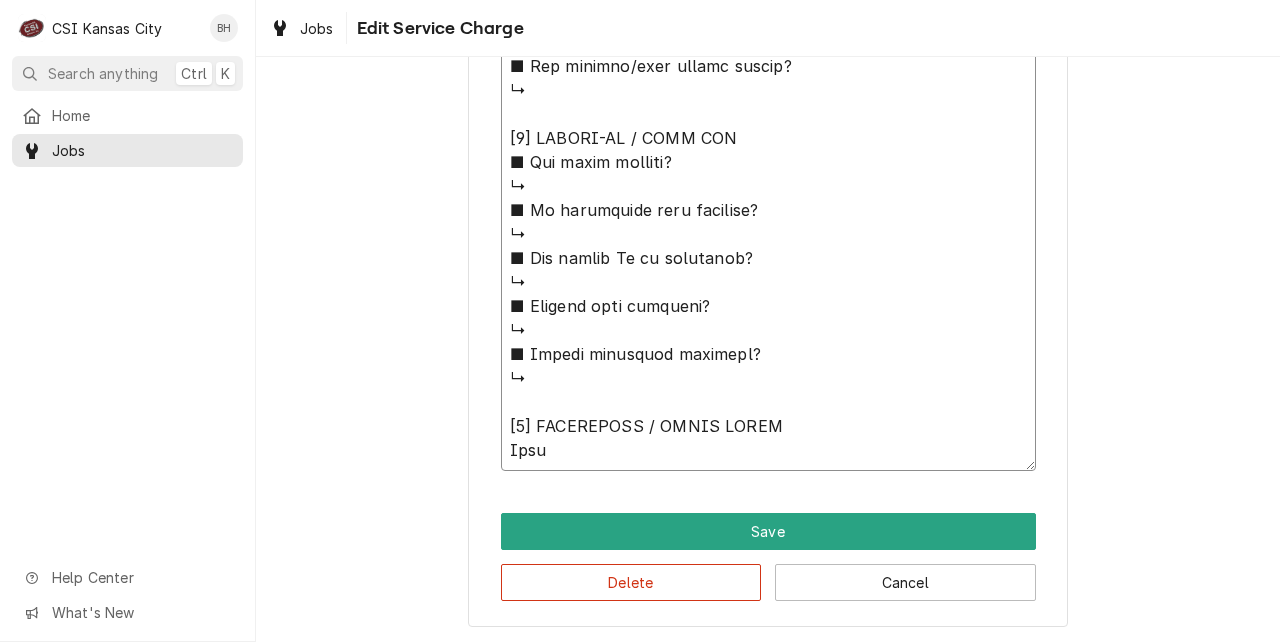 type on "x" 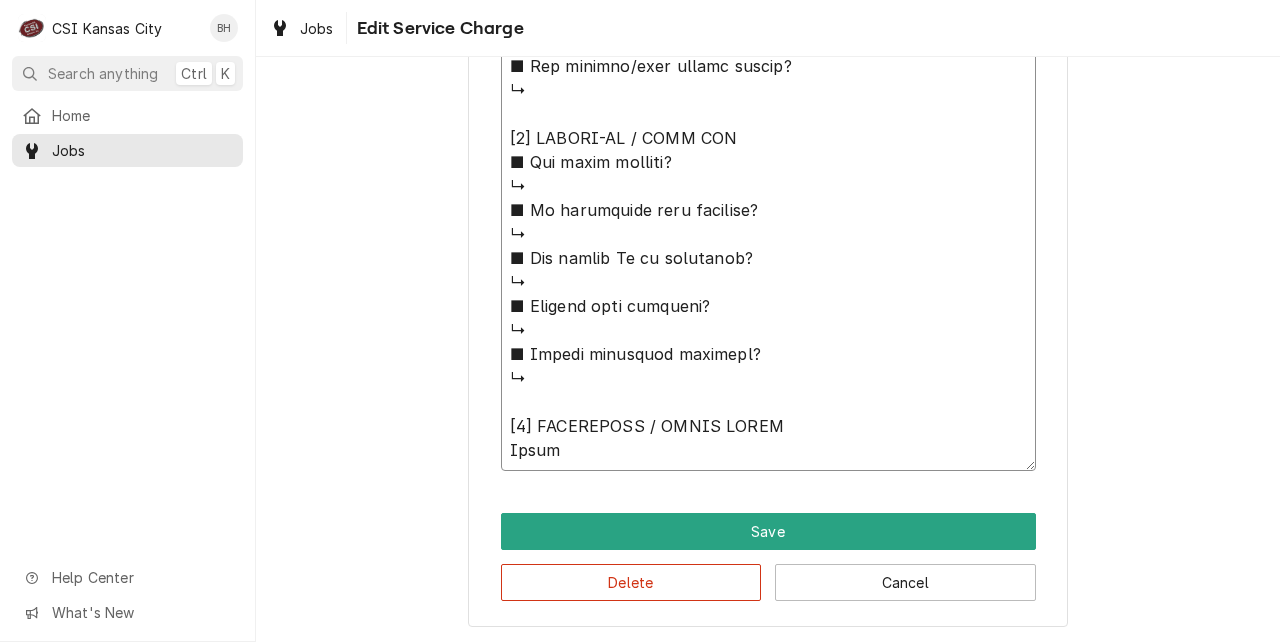 type on "x" 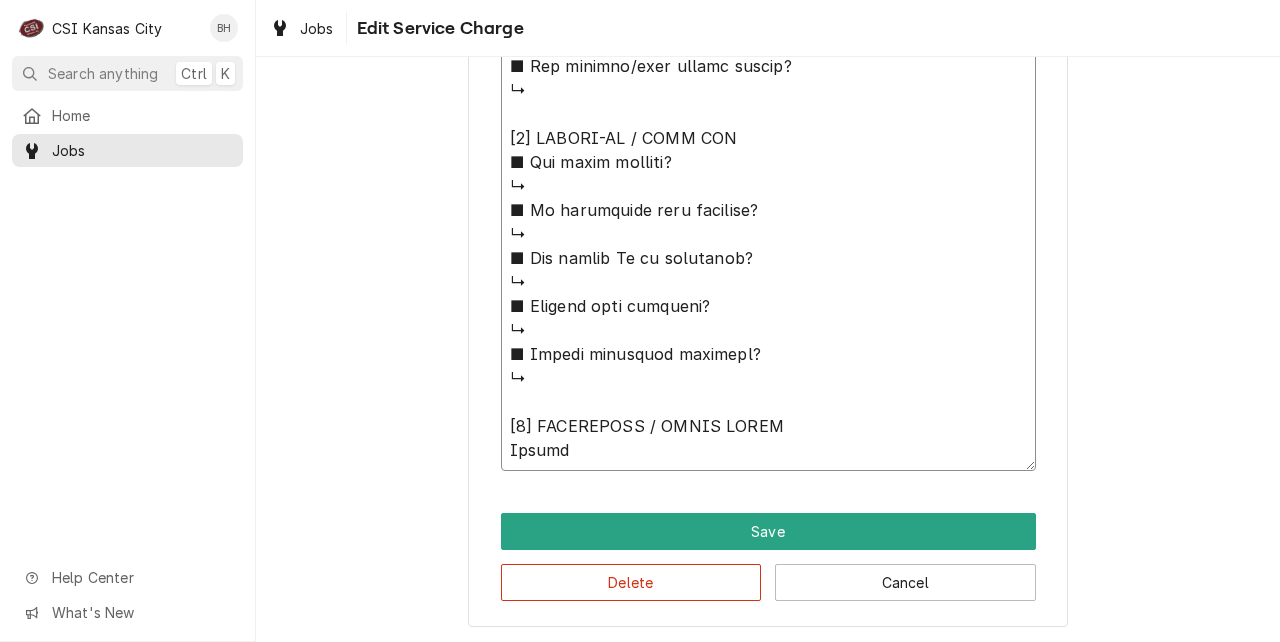 type on "x" 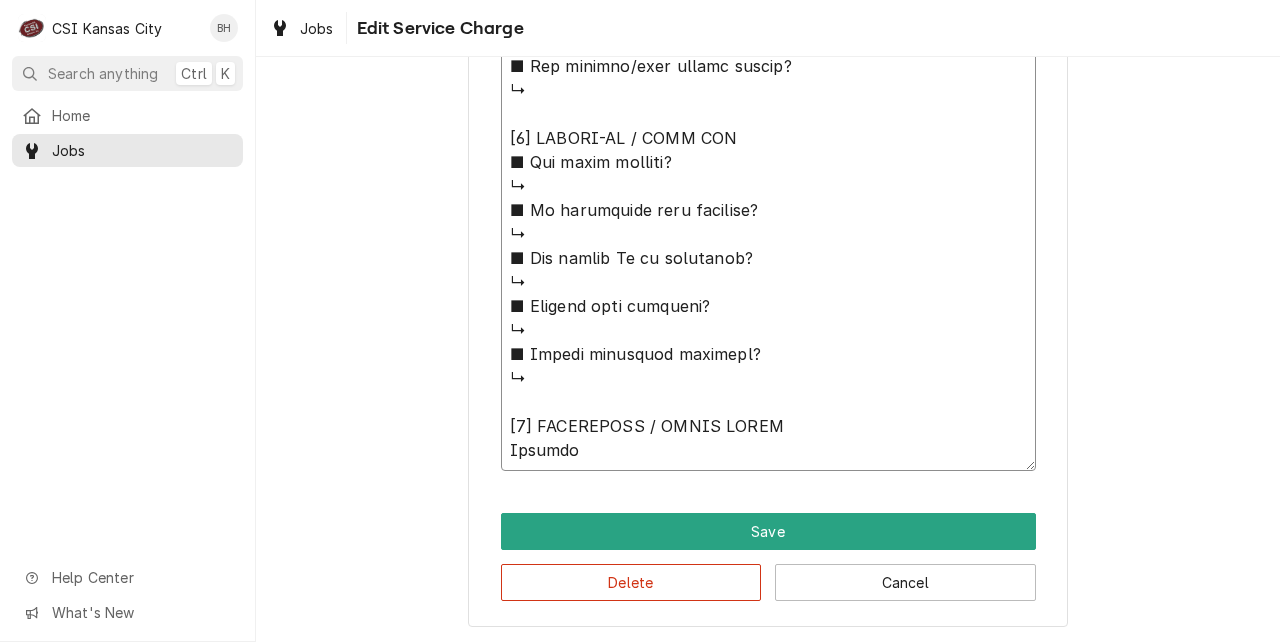 type on "x" 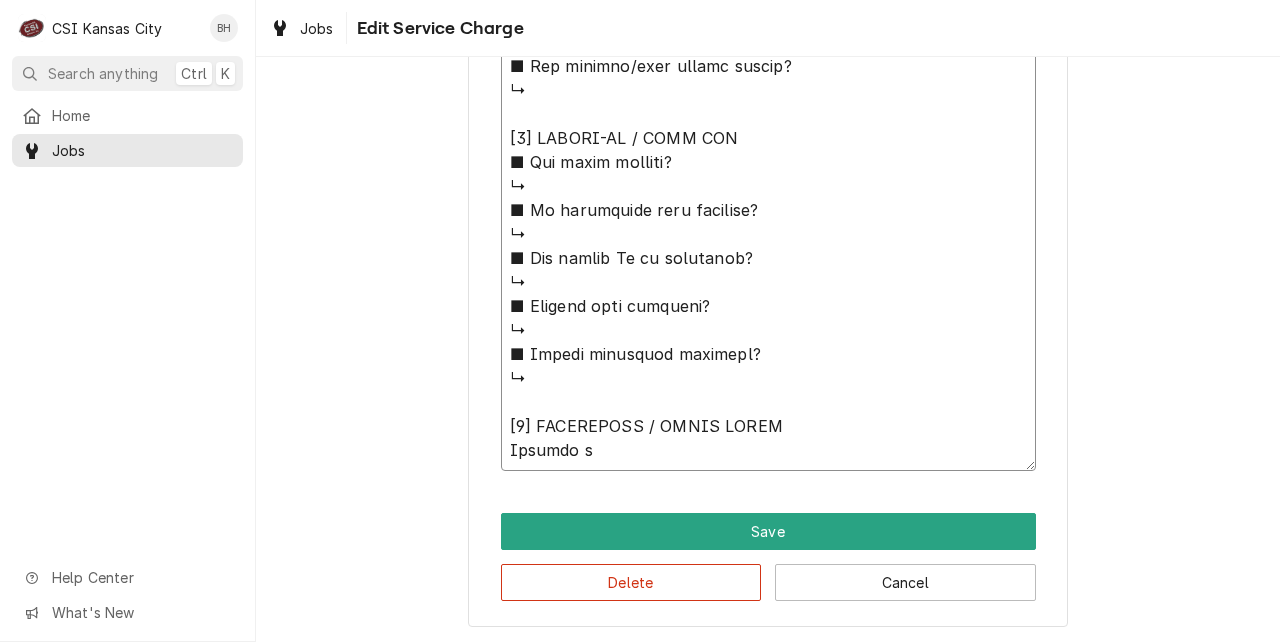 type on "⚠️ 𝗙𝗢𝗥𝗠 𝗜𝗡𝗦𝗧𝗥𝗨𝗖𝗧𝗜𝗢𝗡𝗦 ⚠️
✪ 𝗖𝗼𝗺𝗽𝗹𝗲𝘁𝗲 𝗮𝗹𝗹 𝗿𝗲𝗹𝗲𝘃𝗮𝗻𝘁 𝘀𝗲𝗰𝘁𝗶𝗼𝗻𝘀
✪ 𝗣𝗿𝗼𝘃𝗶𝗱𝗲 𝗱𝗲𝘁𝗮𝗶𝗹𝗲𝗱 𝗮𝗻𝘀𝘄𝗲𝗿𝘀
✪ 𝗗𝗼𝘂𝗯𝗹𝗲-𝗰𝗵𝗲𝗰𝗸 𝗱𝗮𝘁𝗮 𝗲𝗻𝘁𝗿𝗶𝗲𝘀
✪ 𝗠𝗮𝗿𝗸 ‘𝗡/𝗔’ 𝗶𝗳 𝗻𝗼𝘁 𝗿𝗲𝗹𝗲𝘃𝗮𝗻𝘁
✪ 𝗩𝗲𝗿𝗶𝗳𝘆 𝗯𝗲𝗳𝗼𝗿𝗲 𝘀𝘂𝗯𝗺𝗶𝘀𝘀𝗶𝗼𝗻
✪ 𝗔𝗰𝗰𝗲𝘀𝘀 𝗠𝗙𝗚 𝗯𝗹𝗮𝗻𝗸𝘀 𝘃𝗶𝗮 𝗯𝗲𝗹𝗼𝘄
✪ https://dub.sh/csi-blanks
[𝟭] 𝗘𝗤𝗨𝗜𝗣𝗠𝗘𝗡𝗧 / 𝗪𝗔𝗥𝗥𝗔𝗡𝗧𝗬
■ 𝗪𝗮𝗿𝗿𝗮𝗻𝘁𝘆 𝗿𝗲𝗴𝗶𝘀𝘁𝗿𝗮𝘁𝗶𝗼𝗻 𝘀𝘁𝗮𝘁𝘂𝘀?
↳
■ 𝗜𝘀 𝘂𝗻𝗶𝘁 𝘁𝗮𝗴𝗴𝗲𝗱 𝘄/ 𝗖𝗦𝗜 𝘀𝘁𝗶𝗰𝗸𝗲𝗿?
↳yes
■ 𝗣𝗿𝗼𝘃𝗶𝗱𝗲 𝗲𝗾𝘂𝗶𝗽𝗺𝗲𝗻𝘁 𝗱𝗮𝘁𝗮 𝗯𝗲𝗹𝗼𝘄:
Rational
Model: iCombi
Serial: E60SJ25023202941
Voltage: 208/240
Phase:1
Gas: Nat
[𝟮] 𝗚𝗘𝗡𝗘𝗥𝗔𝗟 𝗖𝗛𝗘𝗖𝗞𝗦
■ 𝗪𝗮𝘀 𝘀𝗶𝘁𝗲 𝗿𝗲𝗮𝗱𝘆 𝗳𝗼𝗿 𝘀𝘁𝗮𝗿𝘁𝘂𝗽?
↳
■ 𝗩𝗲𝗻𝘁 𝗶𝗻𝘀𝘁𝗮𝗹𝗹𝗲𝗱 𝗽𝗿𝗼𝗽𝗲𝗿𝗹y?
↳
■ 𝗜𝘀 𝘀𝘂𝗽𝗽𝗹𝗶𝗲𝗱 𝗴𝗮𝘀 𝘁𝘆𝗽𝗲 𝗰𝗼𝗿𝗿𝗲𝗰𝘁?
↳
■ 𝗩𝗼𝗹𝘁𝗮𝗴𝗲 𝗺𝗮𝘁𝗰𝗵𝗲𝘀 𝗱𝗮𝘁𝗮 𝘁𝗮𝗴?
↳
■ 𝗚𝗮𝘀 𝗳𝗶𝘁𝘁𝗶𝗻𝗴𝘀 𝗹𝗲𝗮𝗸-𝘁𝗲𝘀𝘁𝗲𝗱?
↳
■ 𝗨𝗻𝗶𝘁 𝗹𝗲𝘃𝗲𝗹𝗲𝗱 𝗮𝗻𝗱 𝗮𝗱𝗷𝘂𝘀𝘁𝗲𝗱?
↳
■ 𝗙𝘂𝗹𝗹𝘆 𝗮𝘀𝘀𝗲𝗺𝗯𝗹𝗲𝗱 𝗮𝗻𝗱 𝘀𝗲𝗰𝘂𝗿𝗲?
↳
■ 𝗨𝘁𝗶𝗹𝗶𝘁𝗶𝗲𝘀 𝘀𝗮𝗳𝗲 𝗮𝗻𝗱 𝗰𝗼𝗻𝗻𝗲𝗰𝘁𝗲𝗱?
↳
■ 𝗧𝗲𝗺𝗽 𝗰𝗵𝗲𝗰𝗸𝗲𝗱/𝗰𝗮𝗹𝗶𝗯𝗿𝗮𝘁𝗲𝗱?
↳
■ 𝗦𝘁𝗮𝗿𝘁𝘂𝗽 𝗰𝘆𝗰𝗹𝗲 𝗰𝗼𝗺𝗽𝗹𝗲𝘁𝗲?
↳
■ 𝗧𝗲𝘀𝘁 𝗰𝗼𝗼𝗸 𝘁𝗶𝗺𝗲𝗿 𝗼𝗽𝗲𝗿𝗮𝘁𝗶𝗼𝗻?
↳
[𝟯] 𝗥𝗘𝗣𝗢𝗥𝗧𝗘𝗗 𝗜𝗦𝗦𝗨𝗘𝗦 (𝗜𝗙 𝗔𝗡𝗬)
■ 𝗔𝗻𝘆 𝘂𝗻𝗶𝘁 𝗽𝗲𝗿𝗳𝗼𝗿𝗺𝗮𝗻𝗰𝗲 𝗶𝘀𝘀𝘂𝗲𝘀?
↳
■ 𝗔𝗻𝘆 𝗰𝘂𝘀𝘁𝗼𝗺𝗲𝗿 𝗿𝗲𝗽𝗼𝗿𝘁𝗲𝗱 𝗶𝘀𝘀𝘂𝗲s?
↳
■ 𝗔𝗻𝘆 𝘂𝘁𝗶𝗹𝗶𝘁𝘆/𝘃𝗲𝗻𝘁 𝘀𝗮𝗳𝗲𝘁𝘆 𝗶𝘀𝘀𝘂𝗲𝘀?
↳
[𝟰] 𝗙𝗢𝗟𝗟𝗢𝗪-𝗨𝗣 / 𝗦𝗜𝗚𝗡 𝗢𝗙𝗙
■ 𝗔𝗻𝘆 𝗽𝗮𝗿𝘁𝘀 𝗺𝗶𝘀𝘀𝗶𝗻𝗴?
↳
■ 𝗜𝘀 𝗮𝗱𝗱𝗶𝘁𝗶𝗼𝗻𝗮𝗹 𝘄𝗼𝗿𝗸 𝗿𝗲𝗾𝘂𝗶𝗿𝗲𝗱?
↳
■ 𝗔𝗻𝘆..." 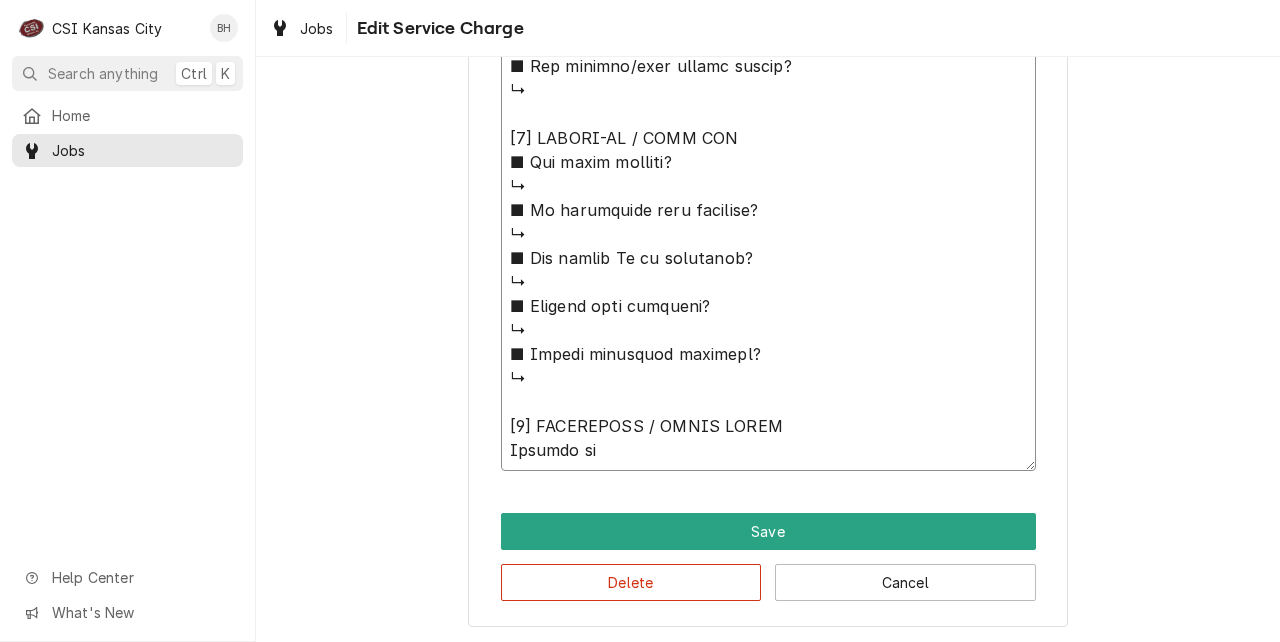 type on "x" 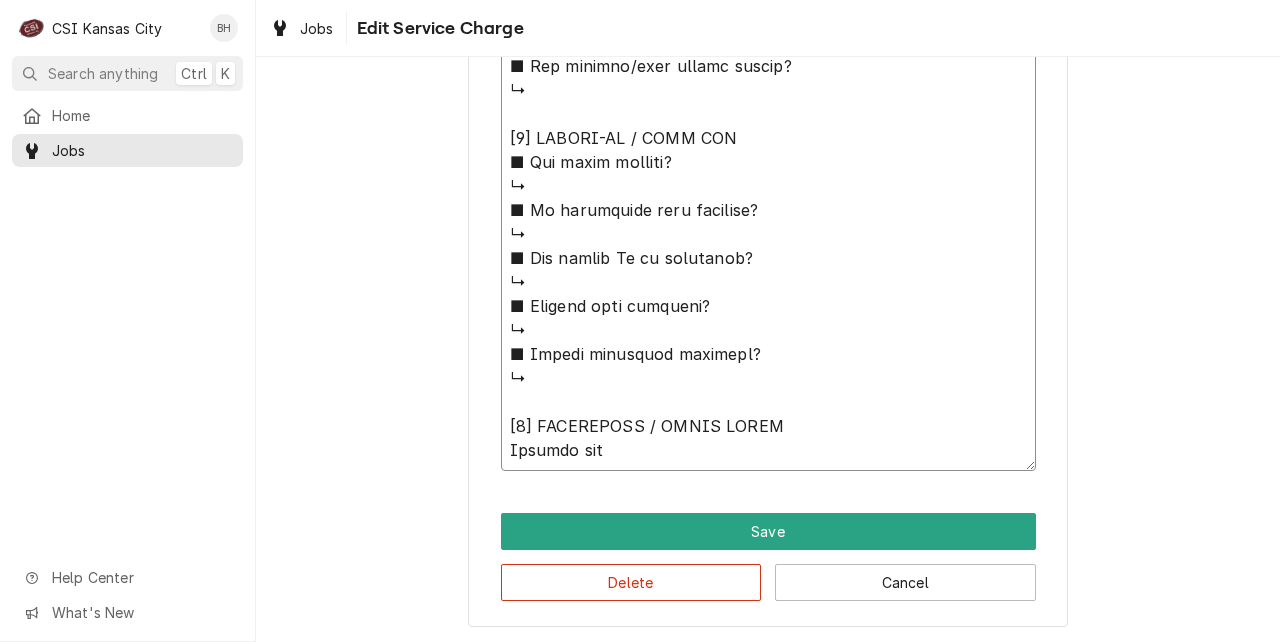 type on "x" 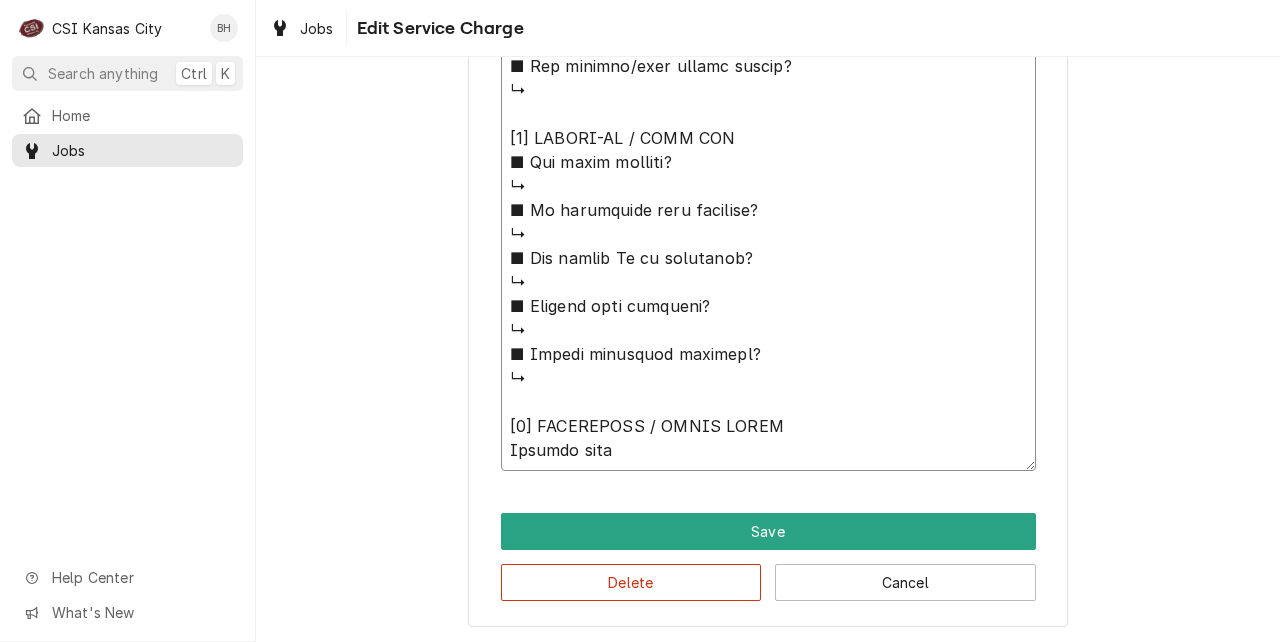 type on "x" 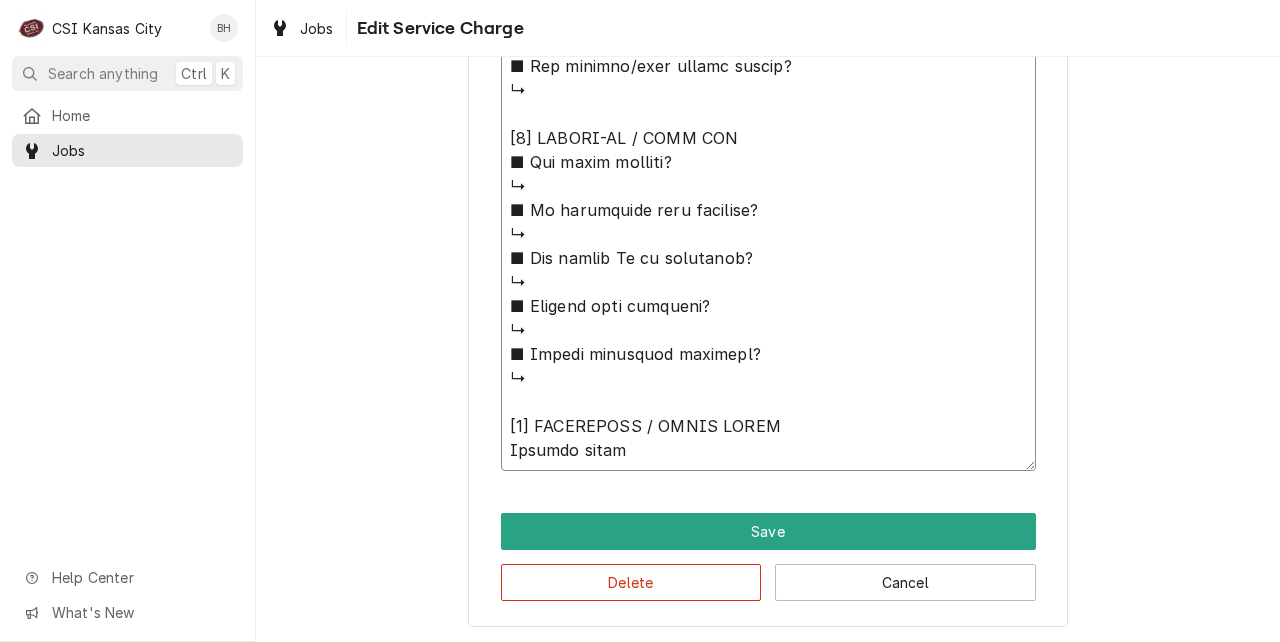 type on "x" 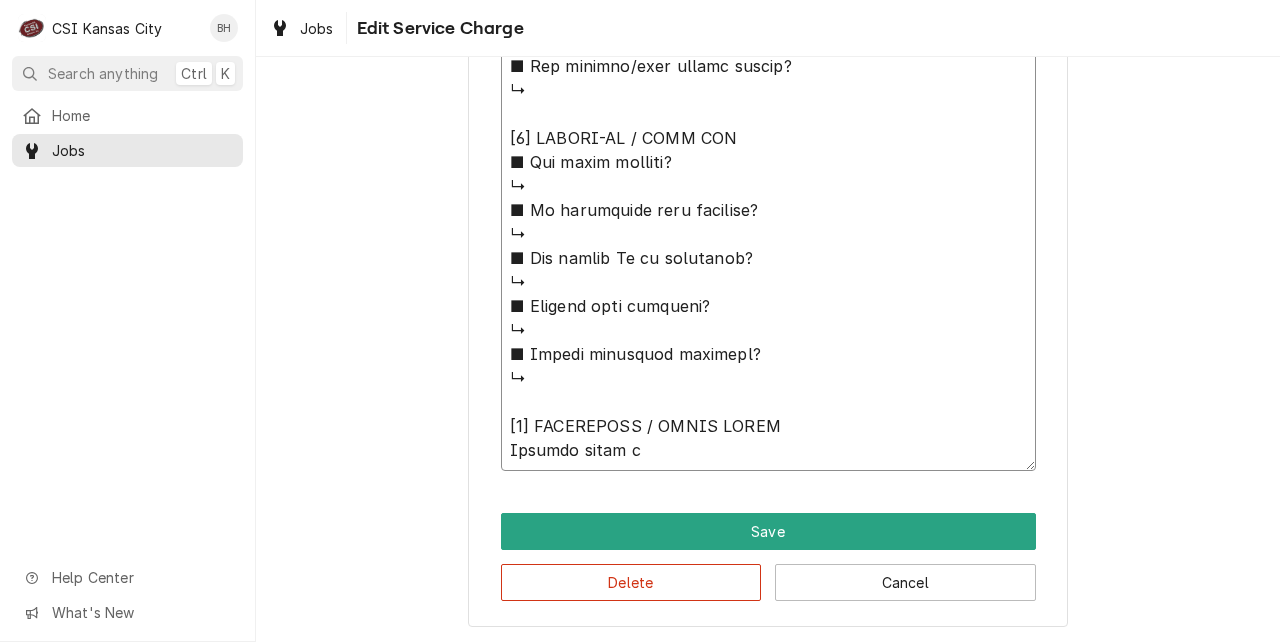 type on "x" 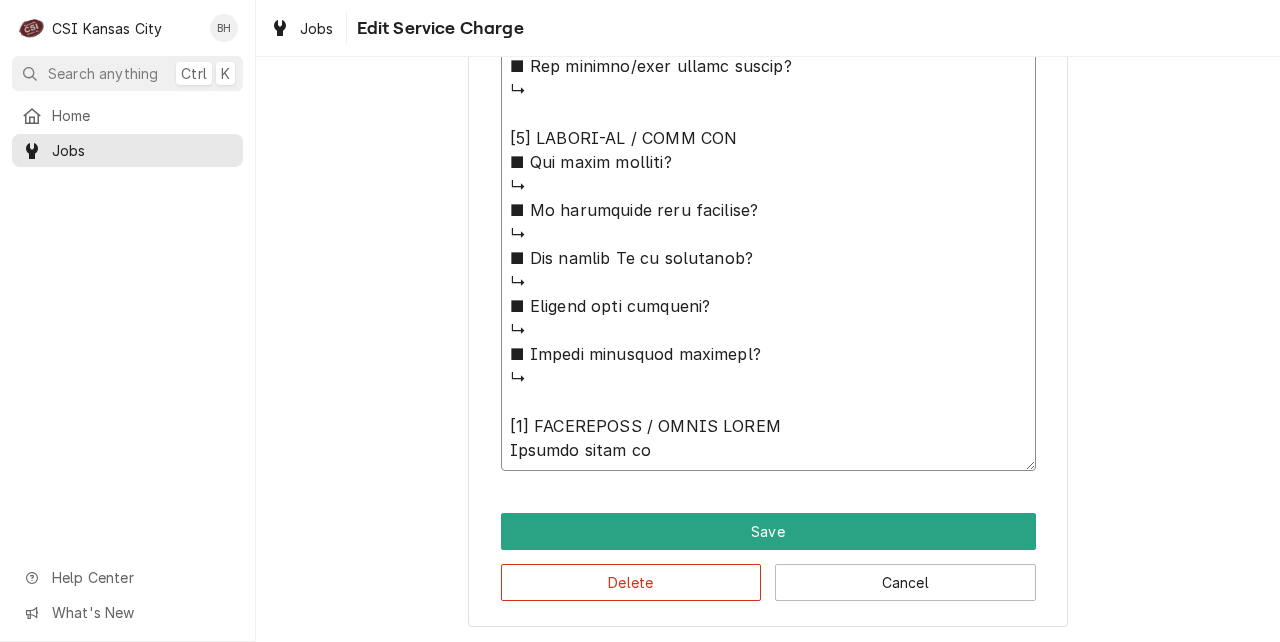 type on "x" 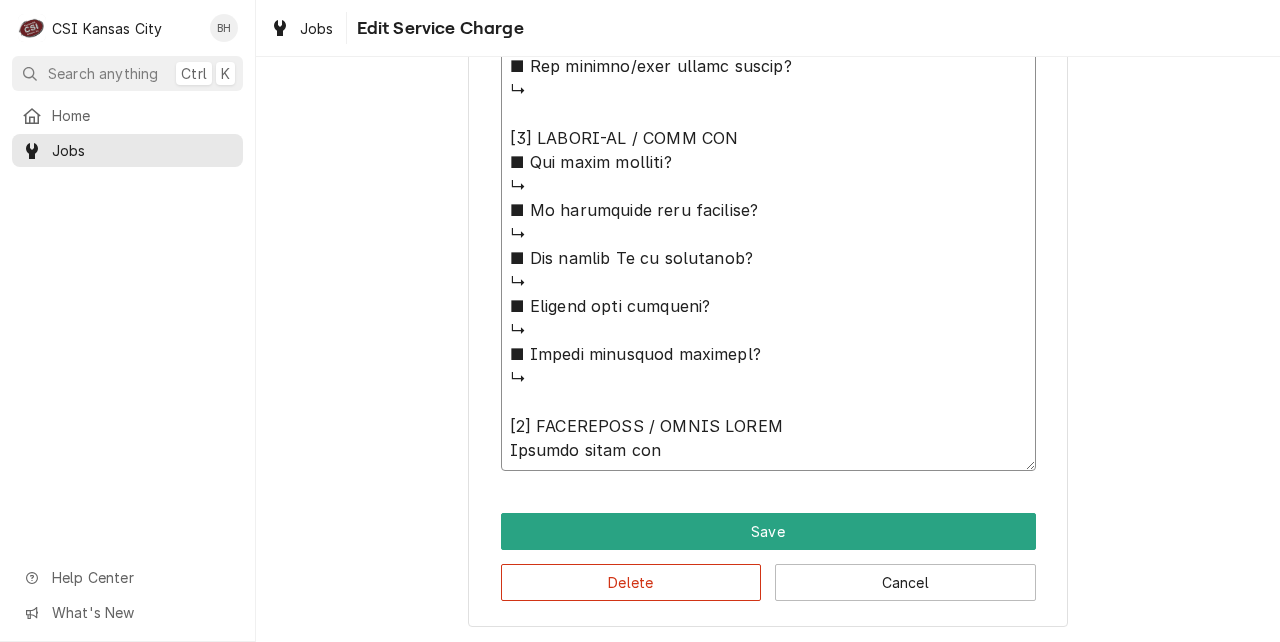 type on "⚠️ 𝗙𝗢𝗥𝗠 𝗜𝗡𝗦𝗧𝗥𝗨𝗖𝗧𝗜𝗢𝗡𝗦 ⚠️
✪ 𝗖𝗼𝗺𝗽𝗹𝗲𝘁𝗲 𝗮𝗹𝗹 𝗿𝗲𝗹𝗲𝘃𝗮𝗻𝘁 𝘀𝗲𝗰𝘁𝗶𝗼𝗻𝘀
✪ 𝗣𝗿𝗼𝘃𝗶𝗱𝗲 𝗱𝗲𝘁𝗮𝗶𝗹𝗲𝗱 𝗮𝗻𝘀𝘄𝗲𝗿𝘀
✪ 𝗗𝗼𝘂𝗯𝗹𝗲-𝗰𝗵𝗲𝗰𝗸 𝗱𝗮𝘁𝗮 𝗲𝗻𝘁𝗿𝗶𝗲𝘀
✪ 𝗠𝗮𝗿𝗸 ‘𝗡/𝗔’ 𝗶𝗳 𝗻𝗼𝘁 𝗿𝗲𝗹𝗲𝘃𝗮𝗻𝘁
✪ 𝗩𝗲𝗿𝗶𝗳𝘆 𝗯𝗲𝗳𝗼𝗿𝗲 𝘀𝘂𝗯𝗺𝗶𝘀𝘀𝗶𝗼𝗻
✪ 𝗔𝗰𝗰𝗲𝘀𝘀 𝗠𝗙𝗚 𝗯𝗹𝗮𝗻𝗸𝘀 𝘃𝗶𝗮 𝗯𝗲𝗹𝗼𝘄
✪ https://dub.sh/csi-blanks
[𝟭] 𝗘𝗤𝗨𝗜𝗣𝗠𝗘𝗡𝗧 / 𝗪𝗔𝗥𝗥𝗔𝗡𝗧𝗬
■ 𝗪𝗮𝗿𝗿𝗮𝗻𝘁𝘆 𝗿𝗲𝗴𝗶𝘀𝘁𝗿𝗮𝘁𝗶𝗼𝗻 𝘀𝘁𝗮𝘁𝘂𝘀?
↳
■ 𝗜𝘀 𝘂𝗻𝗶𝘁 𝘁𝗮𝗴𝗴𝗲𝗱 𝘄/ 𝗖𝗦𝗜 𝘀𝘁𝗶𝗰𝗸𝗲𝗿?
↳yes
■ 𝗣𝗿𝗼𝘃𝗶𝗱𝗲 𝗲𝗾𝘂𝗶𝗽𝗺𝗲𝗻𝘁 𝗱𝗮𝘁𝗮 𝗯𝗲𝗹𝗼𝘄:
Rational
Model: iCombi
Serial: E60SJ25023202941
Voltage: 208/240
Phase:1
Gas: Nat
[𝟮] 𝗚𝗘𝗡𝗘𝗥𝗔𝗟 𝗖𝗛𝗘𝗖𝗞𝗦
■ 𝗪𝗮𝘀 𝘀𝗶𝘁𝗲 𝗿𝗲𝗮𝗱𝘆 𝗳𝗼𝗿 𝘀𝘁𝗮𝗿𝘁𝘂𝗽?
↳
■ 𝗩𝗲𝗻𝘁 𝗶𝗻𝘀𝘁𝗮𝗹𝗹𝗲𝗱 𝗽𝗿𝗼𝗽𝗲𝗿𝗹y?
↳
■ 𝗜𝘀 𝘀𝘂𝗽𝗽𝗹𝗶𝗲𝗱 𝗴𝗮𝘀 𝘁𝘆𝗽𝗲 𝗰𝗼𝗿𝗿𝗲𝗰𝘁?
↳
■ 𝗩𝗼𝗹𝘁𝗮𝗴𝗲 𝗺𝗮𝘁𝗰𝗵𝗲𝘀 𝗱𝗮𝘁𝗮 𝘁𝗮𝗴?
↳
■ 𝗚𝗮𝘀 𝗳𝗶𝘁𝘁𝗶𝗻𝗴𝘀 𝗹𝗲𝗮𝗸-𝘁𝗲𝘀𝘁𝗲𝗱?
↳
■ 𝗨𝗻𝗶𝘁 𝗹𝗲𝘃𝗲𝗹𝗲𝗱 𝗮𝗻𝗱 𝗮𝗱𝗷𝘂𝘀𝘁𝗲𝗱?
↳
■ 𝗙𝘂𝗹𝗹𝘆 𝗮𝘀𝘀𝗲𝗺𝗯𝗹𝗲𝗱 𝗮𝗻𝗱 𝘀𝗲𝗰𝘂𝗿𝗲?
↳
■ 𝗨𝘁𝗶𝗹𝗶𝘁𝗶𝗲𝘀 𝘀𝗮𝗳𝗲 𝗮𝗻𝗱 𝗰𝗼𝗻𝗻𝗲𝗰𝘁𝗲𝗱?
↳
■ 𝗧𝗲𝗺𝗽 𝗰𝗵𝗲𝗰𝗸𝗲𝗱/𝗰𝗮𝗹𝗶𝗯𝗿𝗮𝘁𝗲𝗱?
↳
■ 𝗦𝘁𝗮𝗿𝘁𝘂𝗽 𝗰𝘆𝗰𝗹𝗲 𝗰𝗼𝗺𝗽𝗹𝗲𝘁𝗲?
↳
■ 𝗧𝗲𝘀𝘁 𝗰𝗼𝗼𝗸 𝘁𝗶𝗺𝗲𝗿 𝗼𝗽𝗲𝗿𝗮𝘁𝗶𝗼𝗻?
↳
[𝟯] 𝗥𝗘𝗣𝗢𝗥𝗧𝗘𝗗 𝗜𝗦𝗦𝗨𝗘𝗦 (𝗜𝗙 𝗔𝗡𝗬)
■ 𝗔𝗻𝘆 𝘂𝗻𝗶𝘁 𝗽𝗲𝗿𝗳𝗼𝗿𝗺𝗮𝗻𝗰𝗲 𝗶𝘀𝘀𝘂𝗲𝘀?
↳
■ 𝗔𝗻𝘆 𝗰𝘂𝘀𝘁𝗼𝗺𝗲𝗿 𝗿𝗲𝗽𝗼𝗿𝘁𝗲𝗱 𝗶𝘀𝘀𝘂𝗲s?
↳
■ 𝗔𝗻𝘆 𝘂𝘁𝗶𝗹𝗶𝘁𝘆/𝘃𝗲𝗻𝘁 𝘀𝗮𝗳𝗲𝘁𝘆 𝗶𝘀𝘀𝘂𝗲𝘀?
↳
[𝟰] 𝗙𝗢𝗟𝗟𝗢𝗪-𝗨𝗣 / 𝗦𝗜𝗚𝗡 𝗢𝗙𝗙
■ 𝗔𝗻𝘆 𝗽𝗮𝗿𝘁𝘀 𝗺𝗶𝘀𝘀𝗶𝗻𝗴?
↳
■ 𝗜𝘀 𝗮𝗱𝗱𝗶𝘁𝗶𝗼𝗻𝗮𝗹 𝘄𝗼𝗿𝗸 𝗿𝗲𝗾𝘂𝗶𝗿𝗲𝗱?
↳
■ 𝗔𝗻𝘆..." 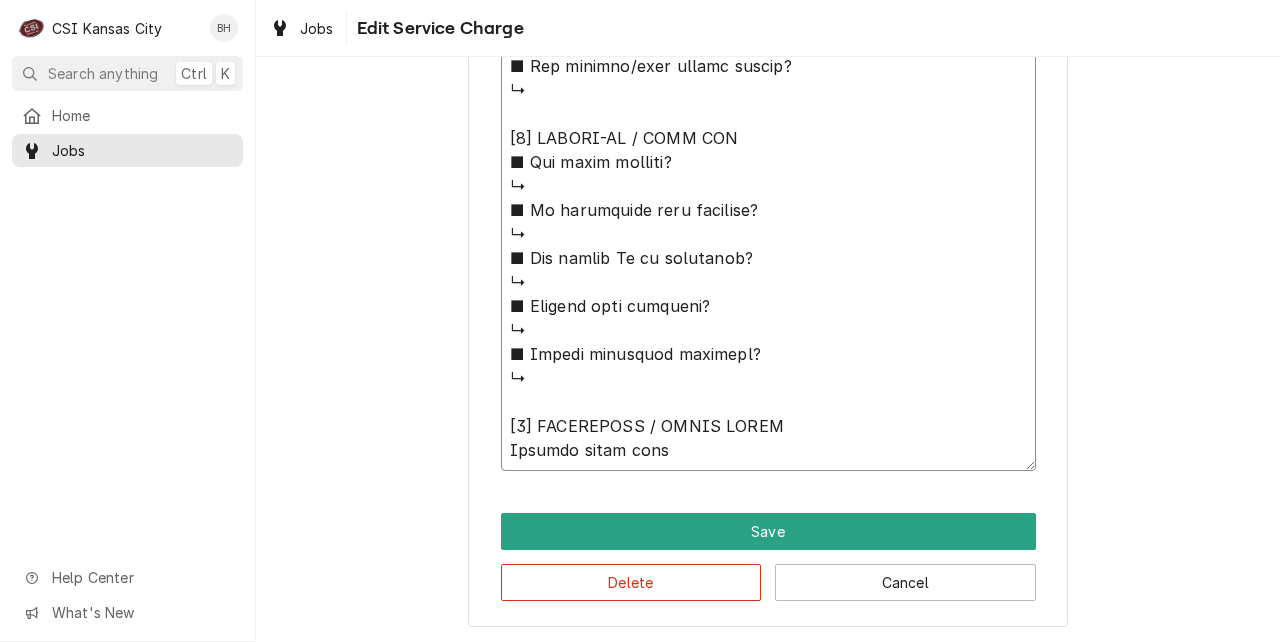 type on "x" 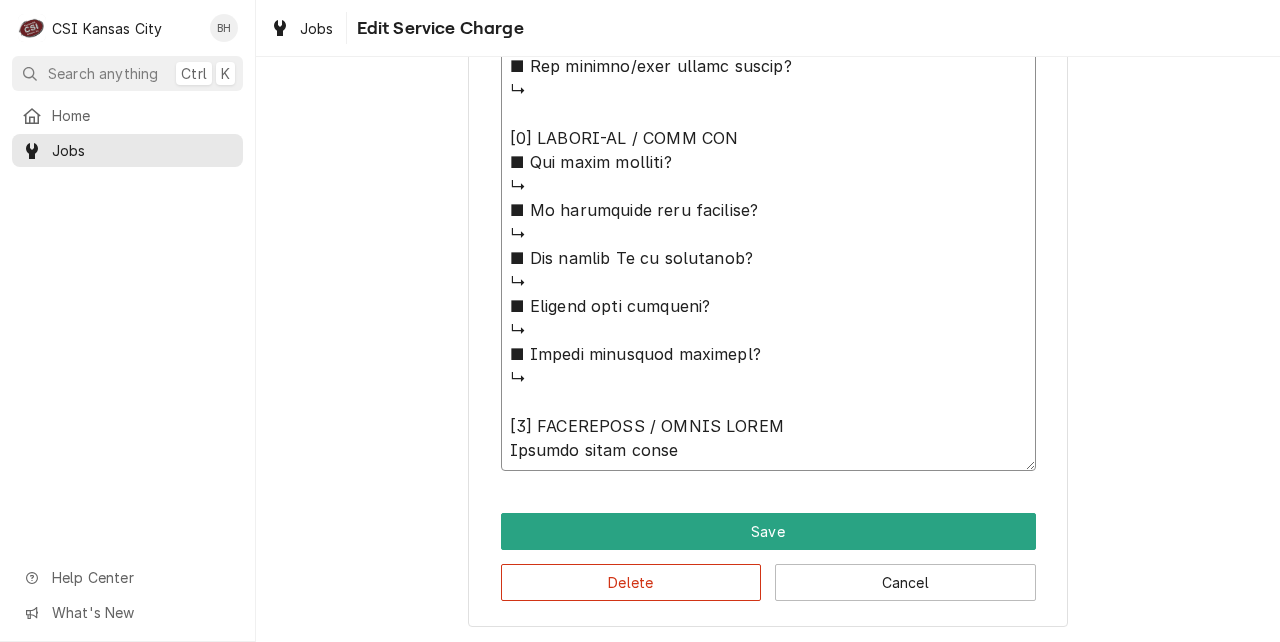 type on "x" 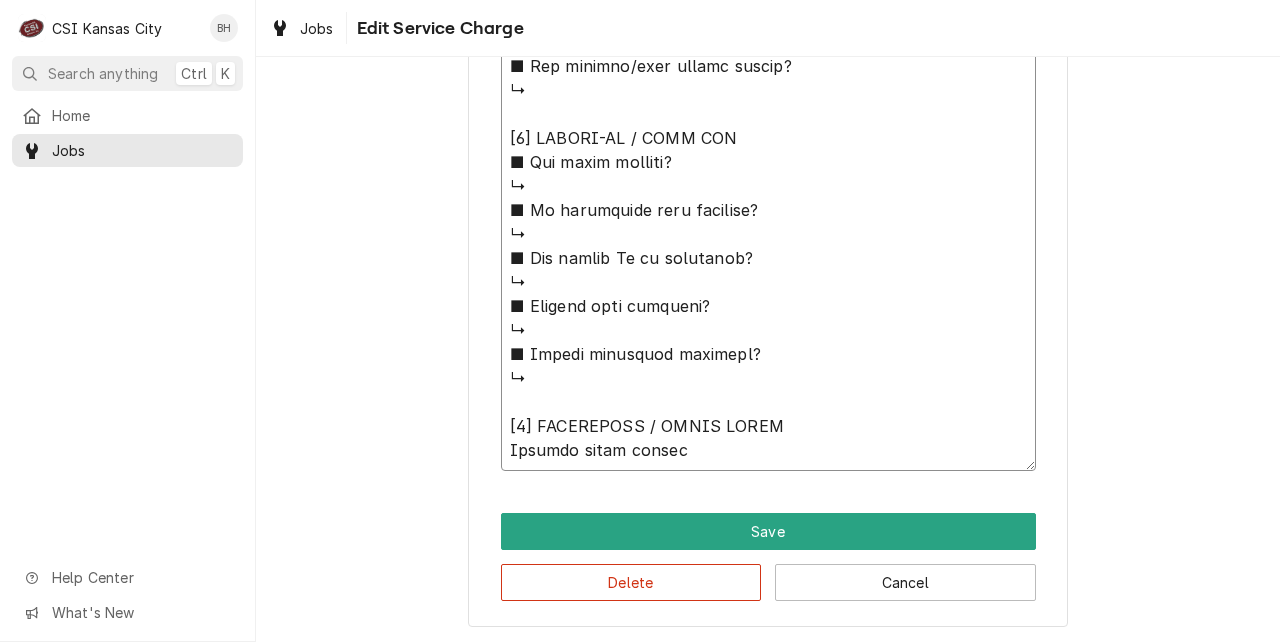type on "⚠️ 𝗙𝗢𝗥𝗠 𝗜𝗡𝗦𝗧𝗥𝗨𝗖𝗧𝗜𝗢𝗡𝗦 ⚠️
✪ 𝗖𝗼𝗺𝗽𝗹𝗲𝘁𝗲 𝗮𝗹𝗹 𝗿𝗲𝗹𝗲𝘃𝗮𝗻𝘁 𝘀𝗲𝗰𝘁𝗶𝗼𝗻𝘀
✪ 𝗣𝗿𝗼𝘃𝗶𝗱𝗲 𝗱𝗲𝘁𝗮𝗶𝗹𝗲𝗱 𝗮𝗻𝘀𝘄𝗲𝗿𝘀
✪ 𝗗𝗼𝘂𝗯𝗹𝗲-𝗰𝗵𝗲𝗰𝗸 𝗱𝗮𝘁𝗮 𝗲𝗻𝘁𝗿𝗶𝗲𝘀
✪ 𝗠𝗮𝗿𝗸 ‘𝗡/𝗔’ 𝗶𝗳 𝗻𝗼𝘁 𝗿𝗲𝗹𝗲𝘃𝗮𝗻𝘁
✪ 𝗩𝗲𝗿𝗶𝗳𝘆 𝗯𝗲𝗳𝗼𝗿𝗲 𝘀𝘂𝗯𝗺𝗶𝘀𝘀𝗶𝗼𝗻
✪ 𝗔𝗰𝗰𝗲𝘀𝘀 𝗠𝗙𝗚 𝗯𝗹𝗮𝗻𝗸𝘀 𝘃𝗶𝗮 𝗯𝗲𝗹𝗼𝘄
✪ https://dub.sh/csi-blanks
[𝟭] 𝗘𝗤𝗨𝗜𝗣𝗠𝗘𝗡𝗧 / 𝗪𝗔𝗥𝗥𝗔𝗡𝗧𝗬
■ 𝗪𝗮𝗿𝗿𝗮𝗻𝘁𝘆 𝗿𝗲𝗴𝗶𝘀𝘁𝗿𝗮𝘁𝗶𝗼𝗻 𝘀𝘁𝗮𝘁𝘂𝘀?
↳
■ 𝗜𝘀 𝘂𝗻𝗶𝘁 𝘁𝗮𝗴𝗴𝗲𝗱 𝘄/ 𝗖𝗦𝗜 𝘀𝘁𝗶𝗰𝗸𝗲𝗿?
↳yes
■ 𝗣𝗿𝗼𝘃𝗶𝗱𝗲 𝗲𝗾𝘂𝗶𝗽𝗺𝗲𝗻𝘁 𝗱𝗮𝘁𝗮 𝗯𝗲𝗹𝗼𝘄:
Rational
Model: iCombi
Serial: E60SJ25023202941
Voltage: 208/240
Phase:1
Gas: Nat
[𝟮] 𝗚𝗘𝗡𝗘𝗥𝗔𝗟 𝗖𝗛𝗘𝗖𝗞𝗦
■ 𝗪𝗮𝘀 𝘀𝗶𝘁𝗲 𝗿𝗲𝗮𝗱𝘆 𝗳𝗼𝗿 𝘀𝘁𝗮𝗿𝘁𝘂𝗽?
↳
■ 𝗩𝗲𝗻𝘁 𝗶𝗻𝘀𝘁𝗮𝗹𝗹𝗲𝗱 𝗽𝗿𝗼𝗽𝗲𝗿𝗹y?
↳
■ 𝗜𝘀 𝘀𝘂𝗽𝗽𝗹𝗶𝗲𝗱 𝗴𝗮𝘀 𝘁𝘆𝗽𝗲 𝗰𝗼𝗿𝗿𝗲𝗰𝘁?
↳
■ 𝗩𝗼𝗹𝘁𝗮𝗴𝗲 𝗺𝗮𝘁𝗰𝗵𝗲𝘀 𝗱𝗮𝘁𝗮 𝘁𝗮𝗴?
↳
■ 𝗚𝗮𝘀 𝗳𝗶𝘁𝘁𝗶𝗻𝗴𝘀 𝗹𝗲𝗮𝗸-𝘁𝗲𝘀𝘁𝗲𝗱?
↳
■ 𝗨𝗻𝗶𝘁 𝗹𝗲𝘃𝗲𝗹𝗲𝗱 𝗮𝗻𝗱 𝗮𝗱𝗷𝘂𝘀𝘁𝗲𝗱?
↳
■ 𝗙𝘂𝗹𝗹𝘆 𝗮𝘀𝘀𝗲𝗺𝗯𝗹𝗲𝗱 𝗮𝗻𝗱 𝘀𝗲𝗰𝘂𝗿𝗲?
↳
■ 𝗨𝘁𝗶𝗹𝗶𝘁𝗶𝗲𝘀 𝘀𝗮𝗳𝗲 𝗮𝗻𝗱 𝗰𝗼𝗻𝗻𝗲𝗰𝘁𝗲𝗱?
↳
■ 𝗧𝗲𝗺𝗽 𝗰𝗵𝗲𝗰𝗸𝗲𝗱/𝗰𝗮𝗹𝗶𝗯𝗿𝗮𝘁𝗲𝗱?
↳
■ 𝗦𝘁𝗮𝗿𝘁𝘂𝗽 𝗰𝘆𝗰𝗹𝗲 𝗰𝗼𝗺𝗽𝗹𝗲𝘁𝗲?
↳
■ 𝗧𝗲𝘀𝘁 𝗰𝗼𝗼𝗸 𝘁𝗶𝗺𝗲𝗿 𝗼𝗽𝗲𝗿𝗮𝘁𝗶𝗼𝗻?
↳
[𝟯] 𝗥𝗘𝗣𝗢𝗥𝗧𝗘𝗗 𝗜𝗦𝗦𝗨𝗘𝗦 (𝗜𝗙 𝗔𝗡𝗬)
■ 𝗔𝗻𝘆 𝘂𝗻𝗶𝘁 𝗽𝗲𝗿𝗳𝗼𝗿𝗺𝗮𝗻𝗰𝗲 𝗶𝘀𝘀𝘂𝗲𝘀?
↳
■ 𝗔𝗻𝘆 𝗰𝘂𝘀𝘁𝗼𝗺𝗲𝗿 𝗿𝗲𝗽𝗼𝗿𝘁𝗲𝗱 𝗶𝘀𝘀𝘂𝗲s?
↳
■ 𝗔𝗻𝘆 𝘂𝘁𝗶𝗹𝗶𝘁𝘆/𝘃𝗲𝗻𝘁 𝘀𝗮𝗳𝗲𝘁𝘆 𝗶𝘀𝘀𝘂𝗲𝘀?
↳
[𝟰] 𝗙𝗢𝗟𝗟𝗢𝗪-𝗨𝗣 / 𝗦𝗜𝗚𝗡 𝗢𝗙𝗙
■ 𝗔𝗻𝘆 𝗽𝗮𝗿𝘁𝘀 𝗺𝗶𝘀𝘀𝗶𝗻𝗴?
↳
■ 𝗜𝘀 𝗮𝗱𝗱𝗶𝘁𝗶𝗼𝗻𝗮𝗹 𝘄𝗼𝗿𝗸 𝗿𝗲𝗾𝘂𝗶𝗿𝗲𝗱?
↳
■ 𝗔𝗻𝘆..." 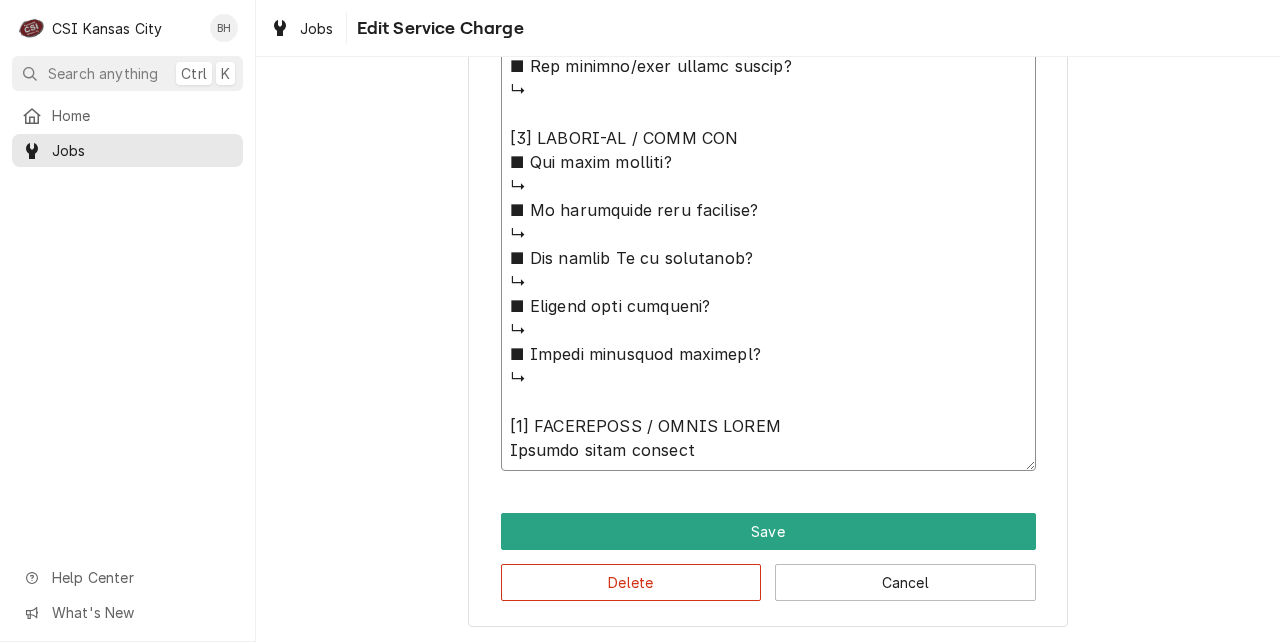 type on "x" 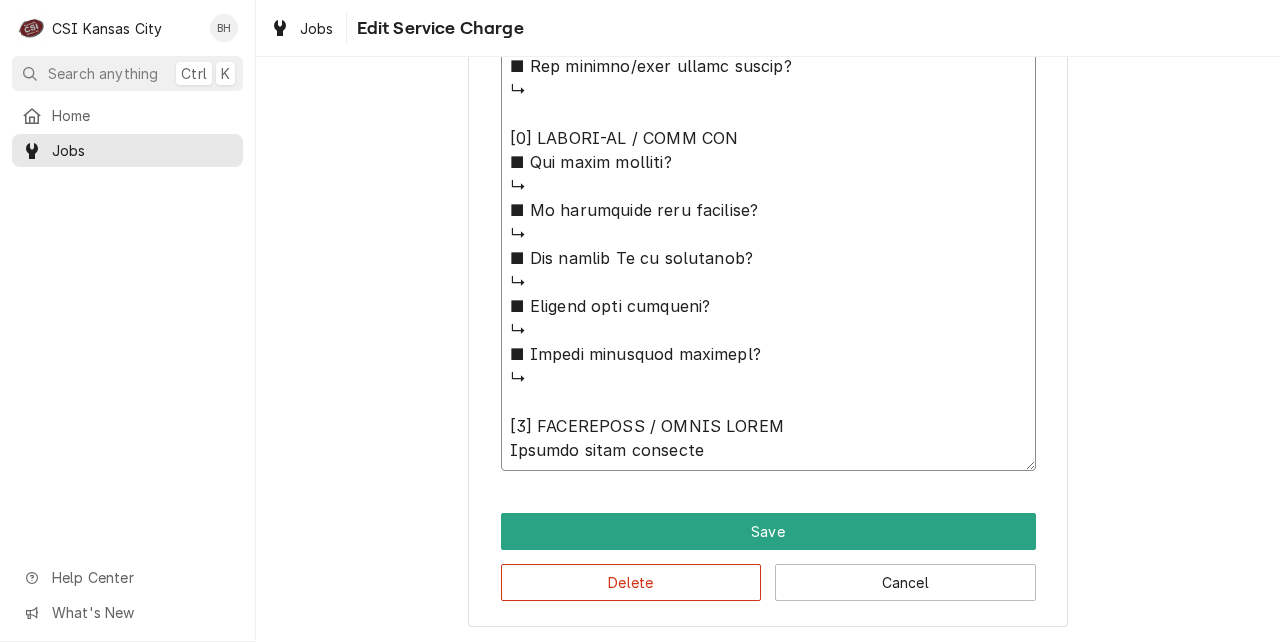type on "x" 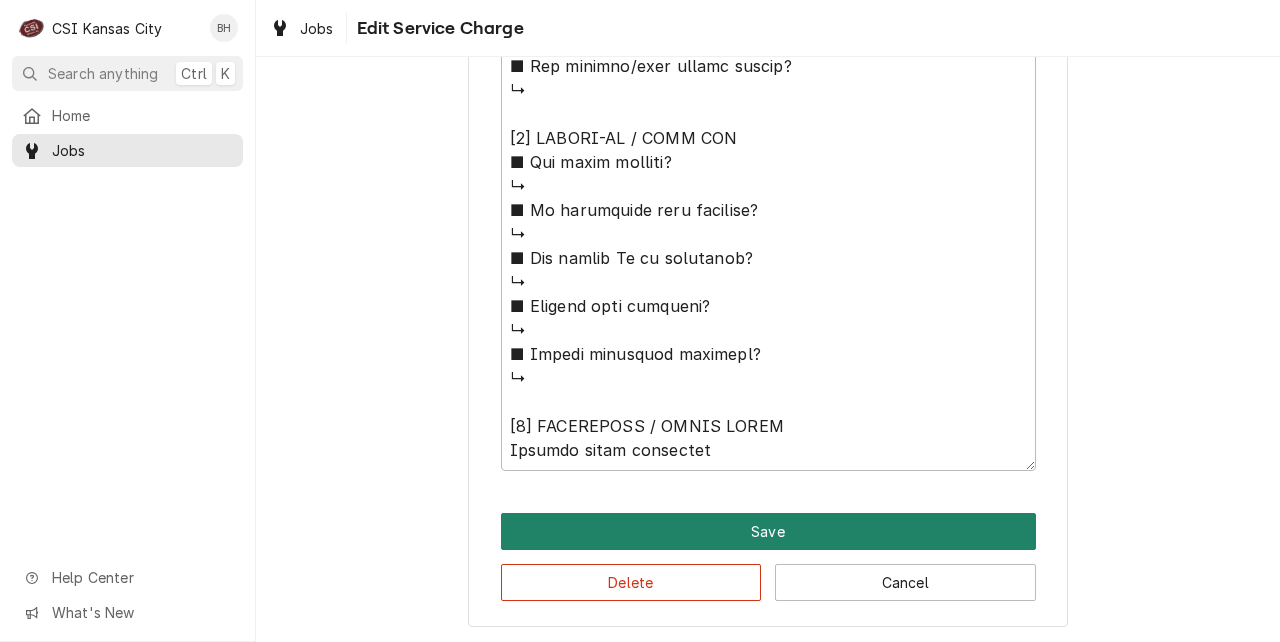 click on "Save" at bounding box center [768, 531] 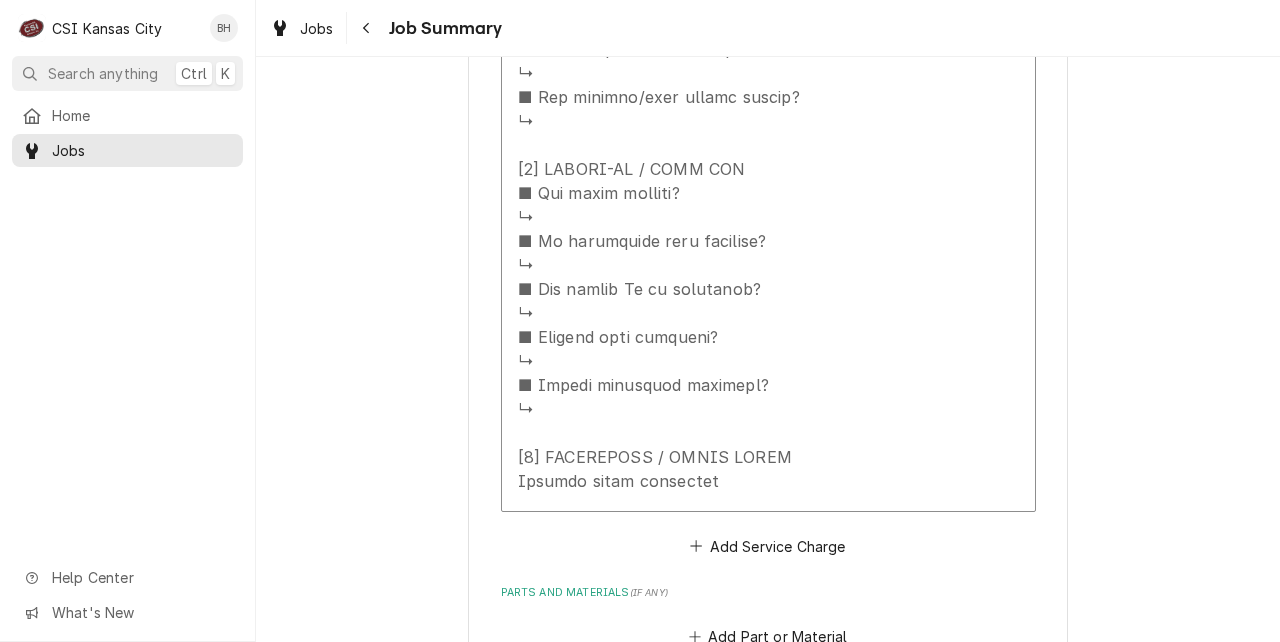 scroll, scrollTop: 1061, scrollLeft: 0, axis: vertical 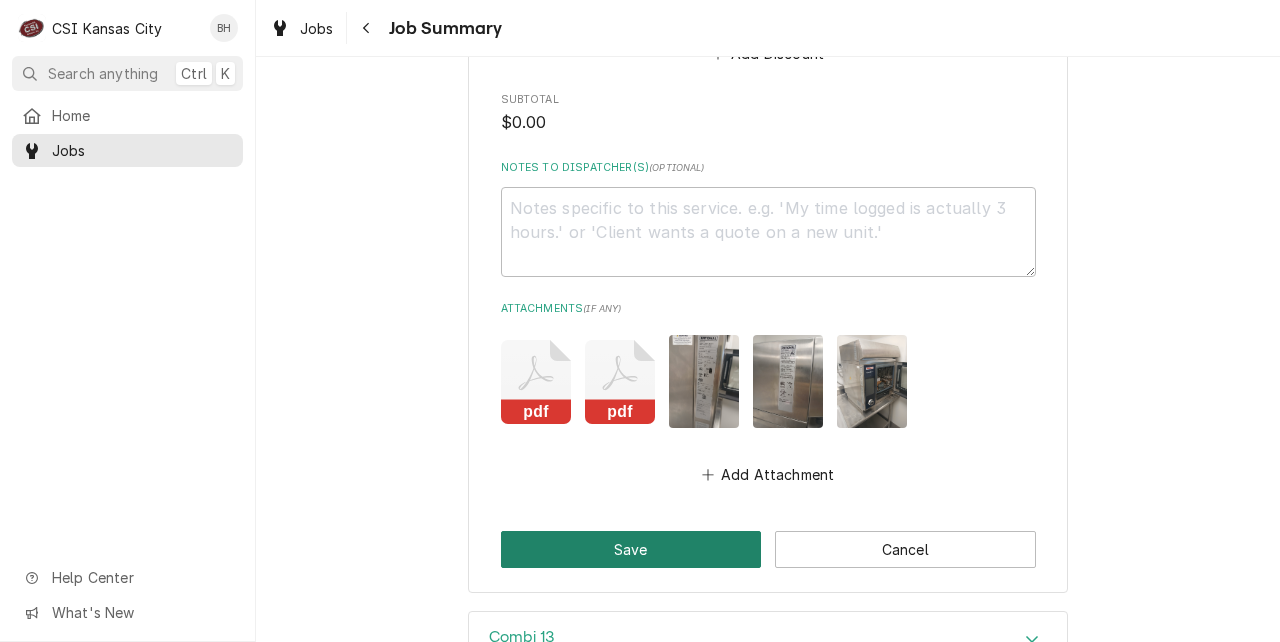 click on "Save" at bounding box center (631, 549) 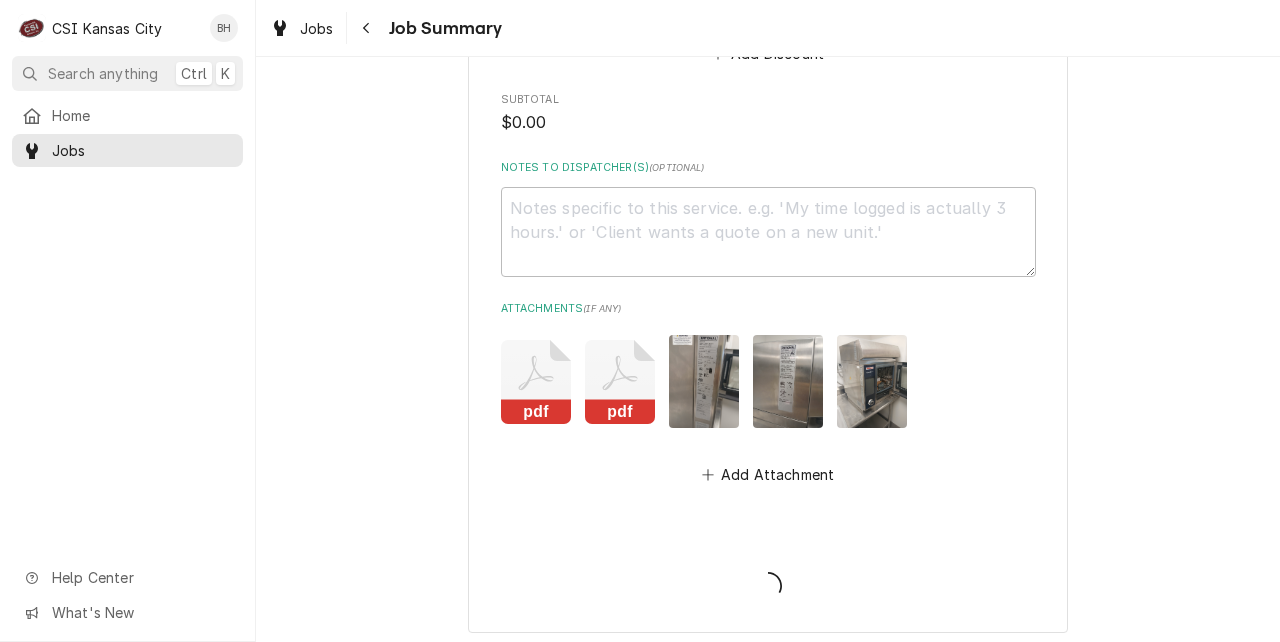 type on "x" 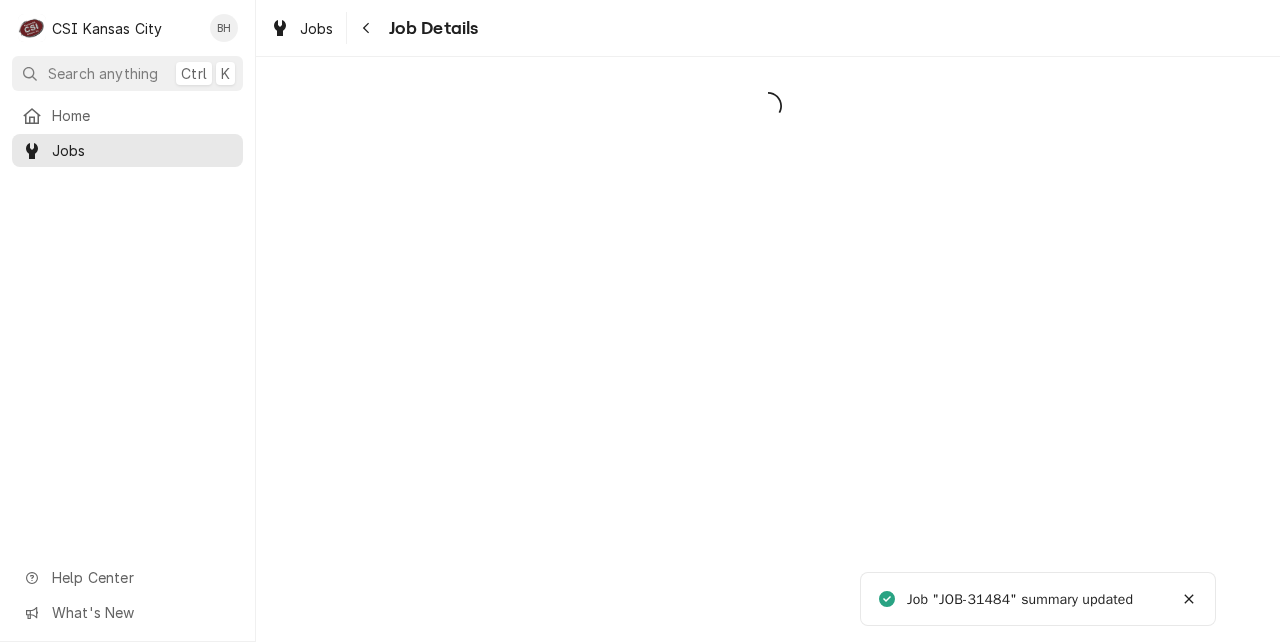 scroll, scrollTop: 0, scrollLeft: 0, axis: both 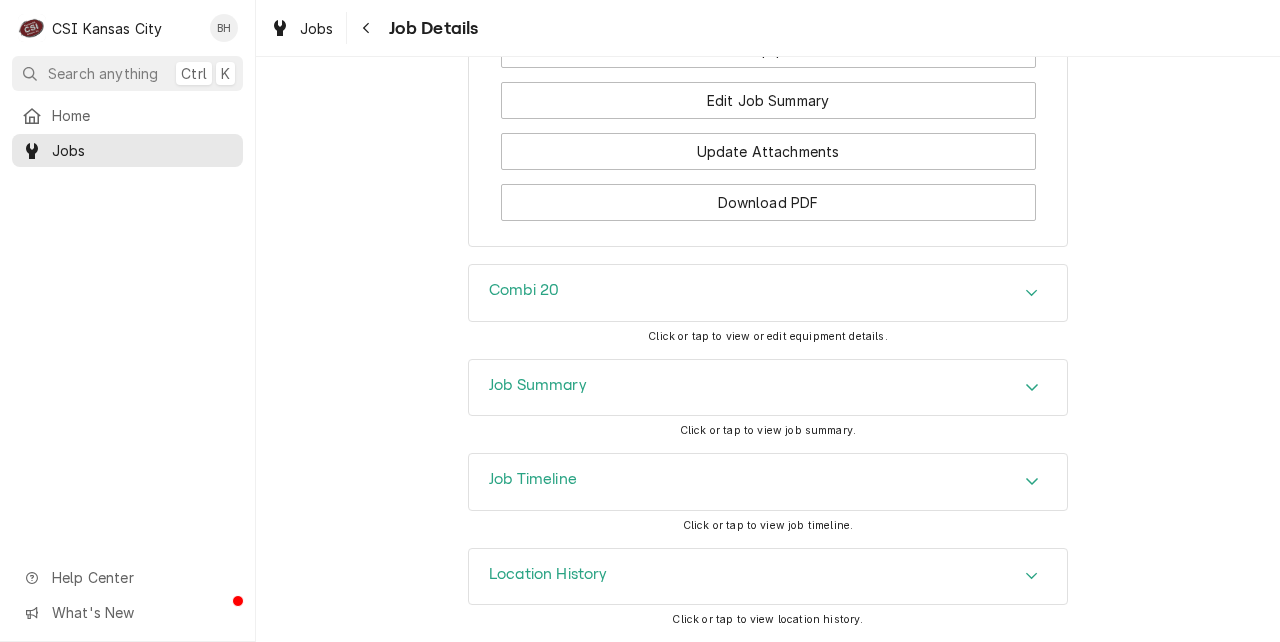 click on "Combi 20" at bounding box center [768, 293] 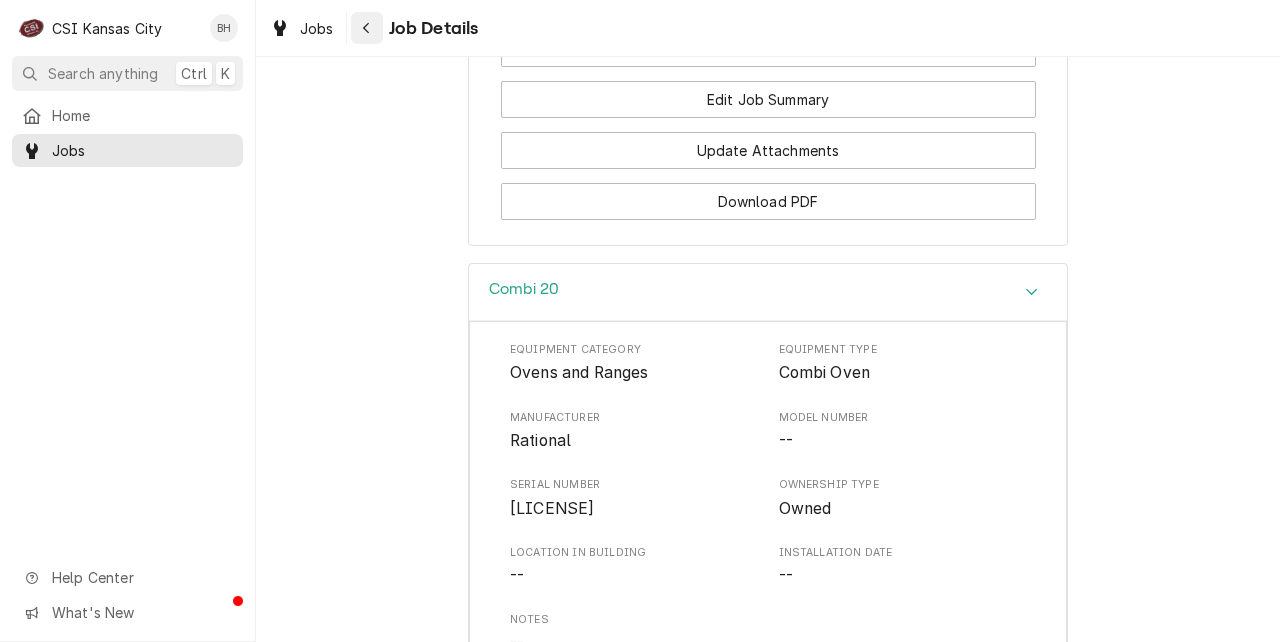click at bounding box center (367, 28) 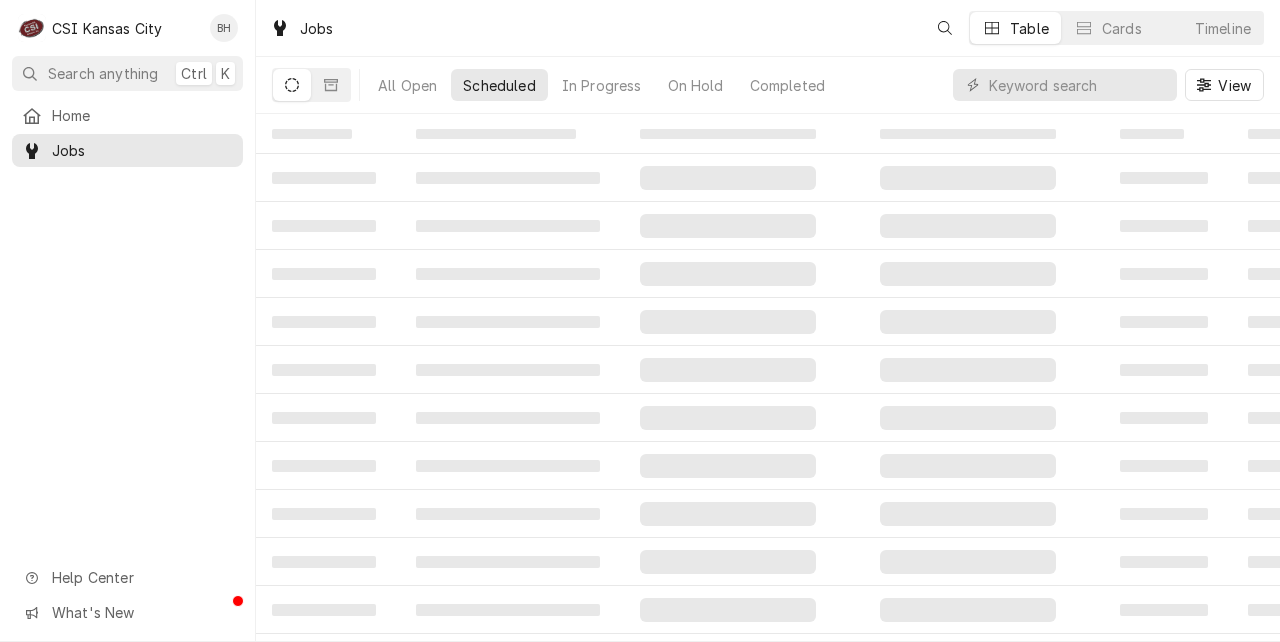 scroll, scrollTop: 0, scrollLeft: 0, axis: both 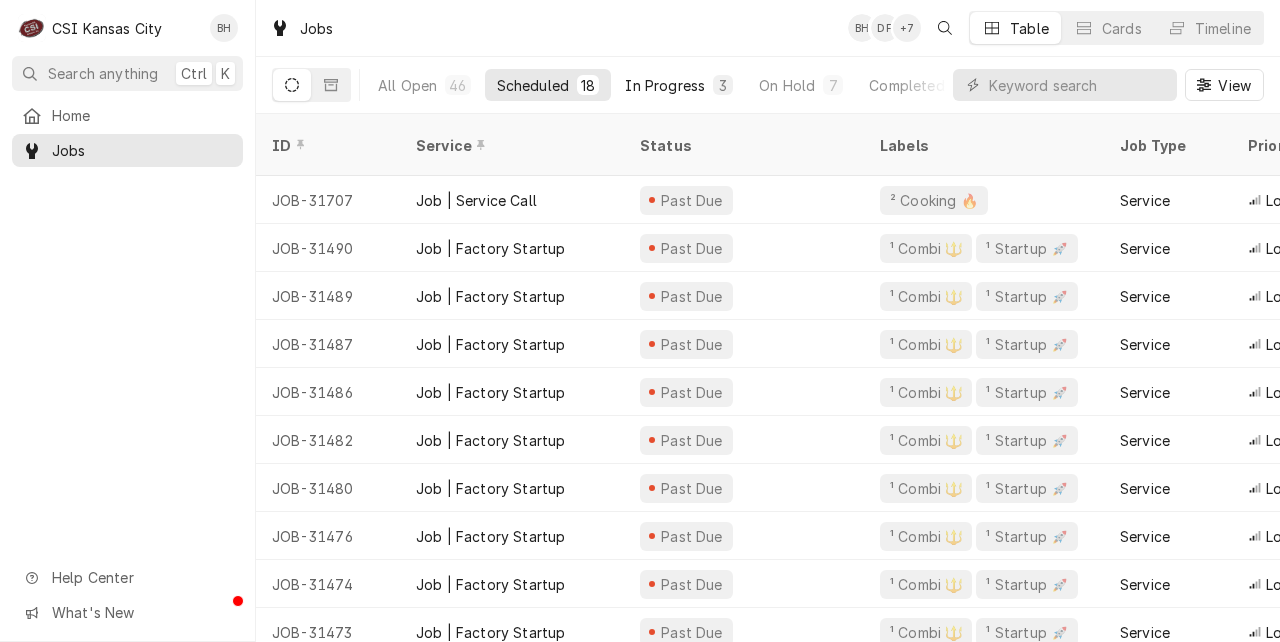 click on "In Progress" at bounding box center [665, 85] 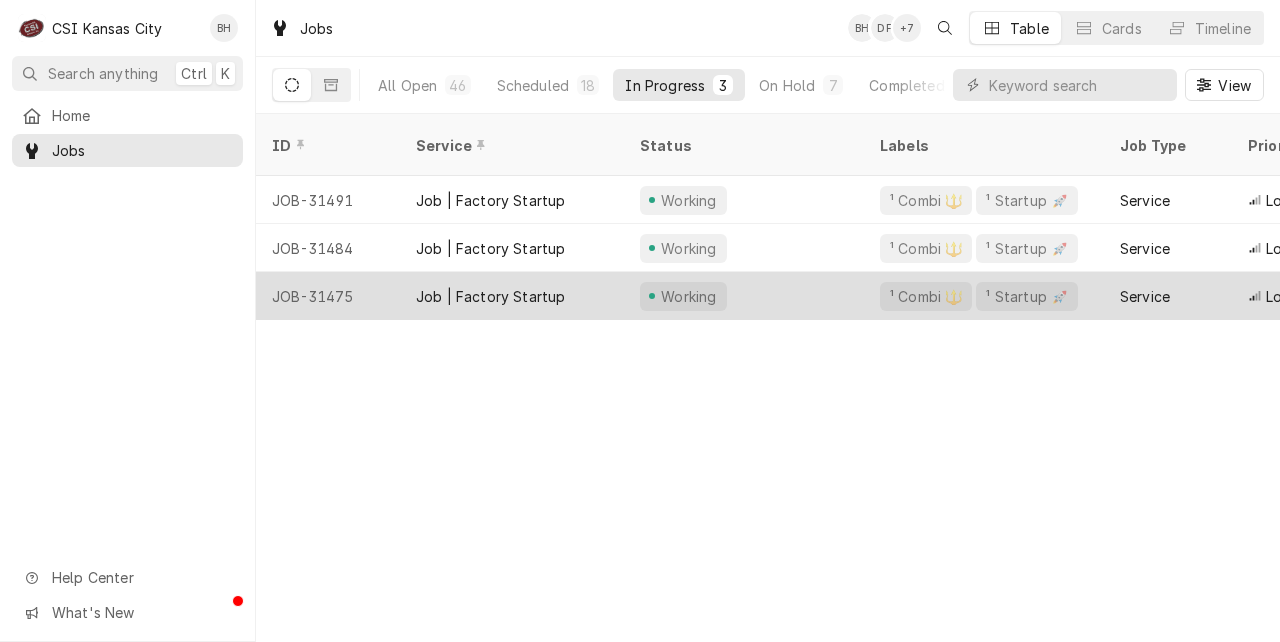 click on "Job | Factory Startup" at bounding box center (512, 296) 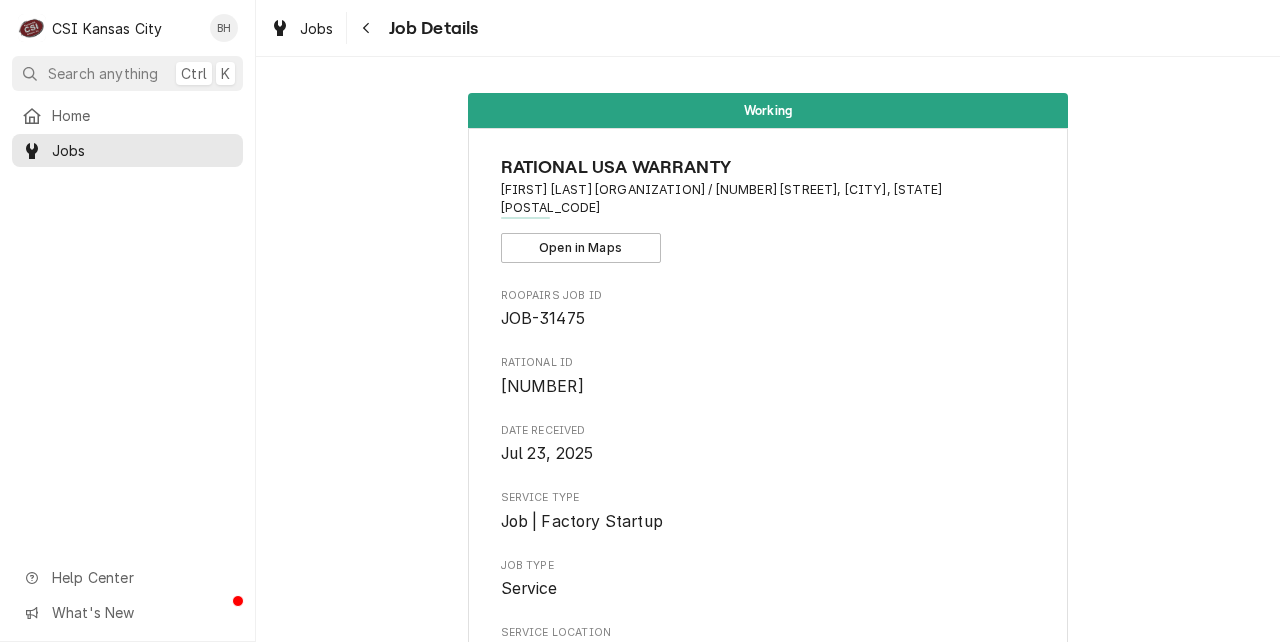 scroll, scrollTop: 0, scrollLeft: 0, axis: both 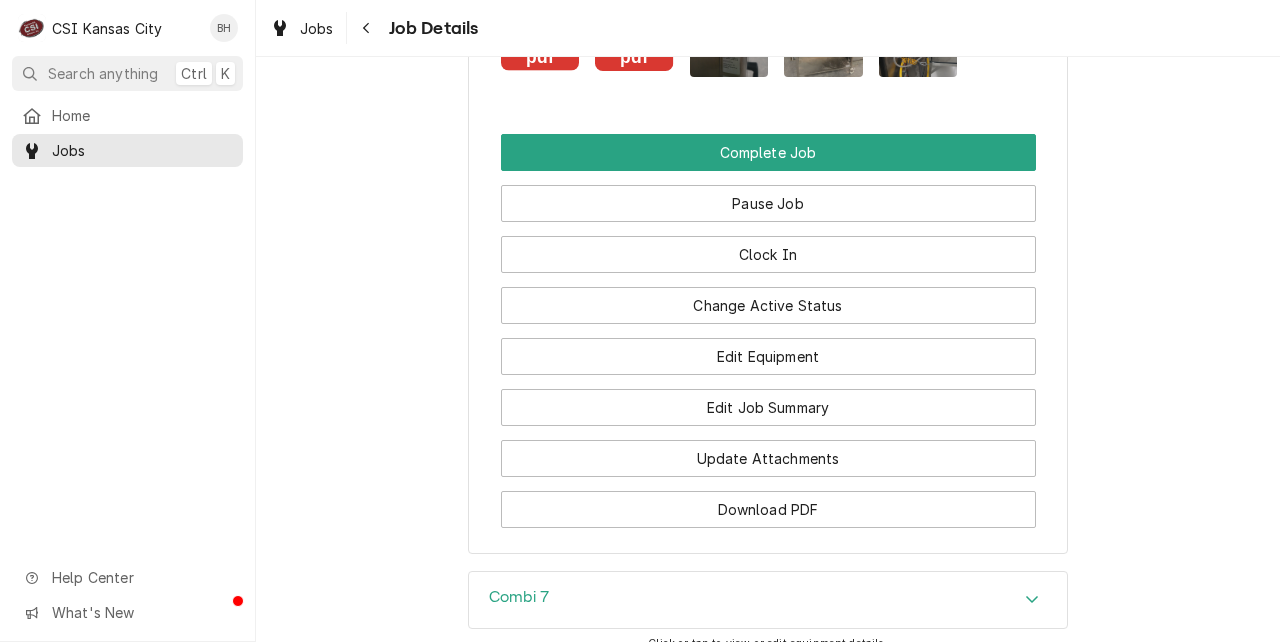 click at bounding box center (1032, 600) 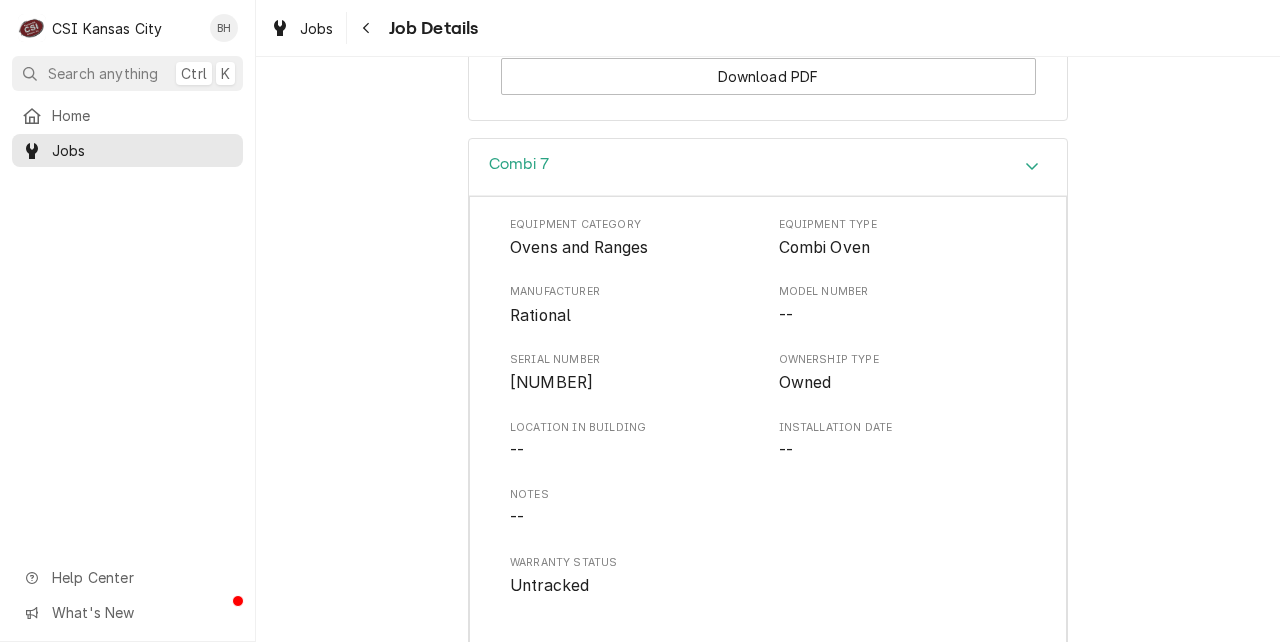 scroll, scrollTop: 3100, scrollLeft: 0, axis: vertical 